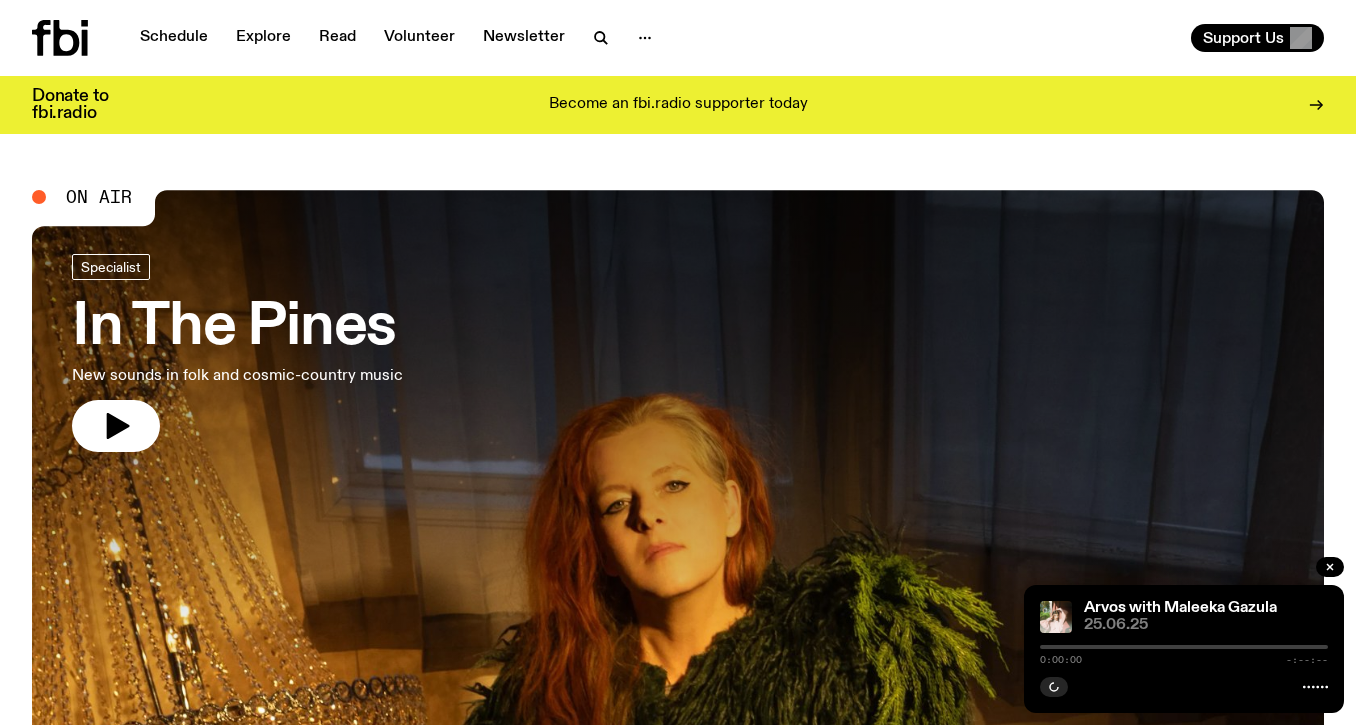 scroll, scrollTop: 0, scrollLeft: 0, axis: both 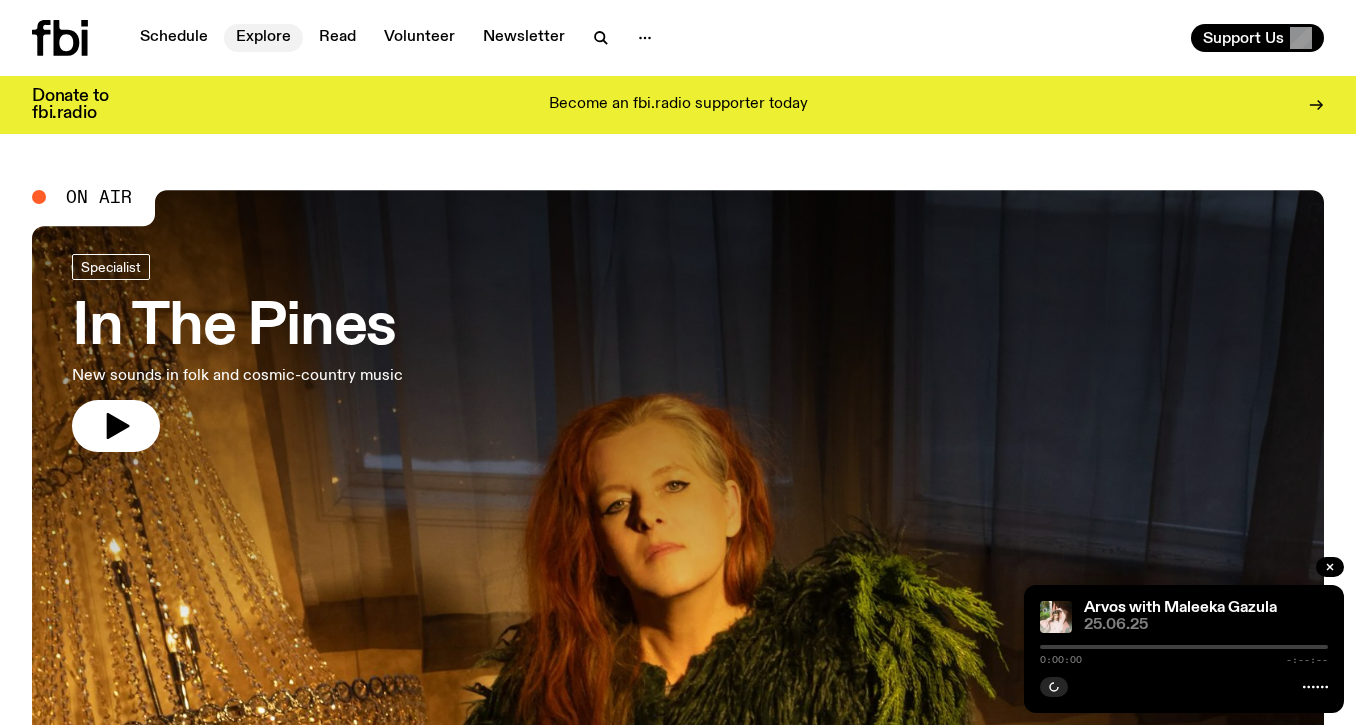 click on "Explore" at bounding box center (263, 38) 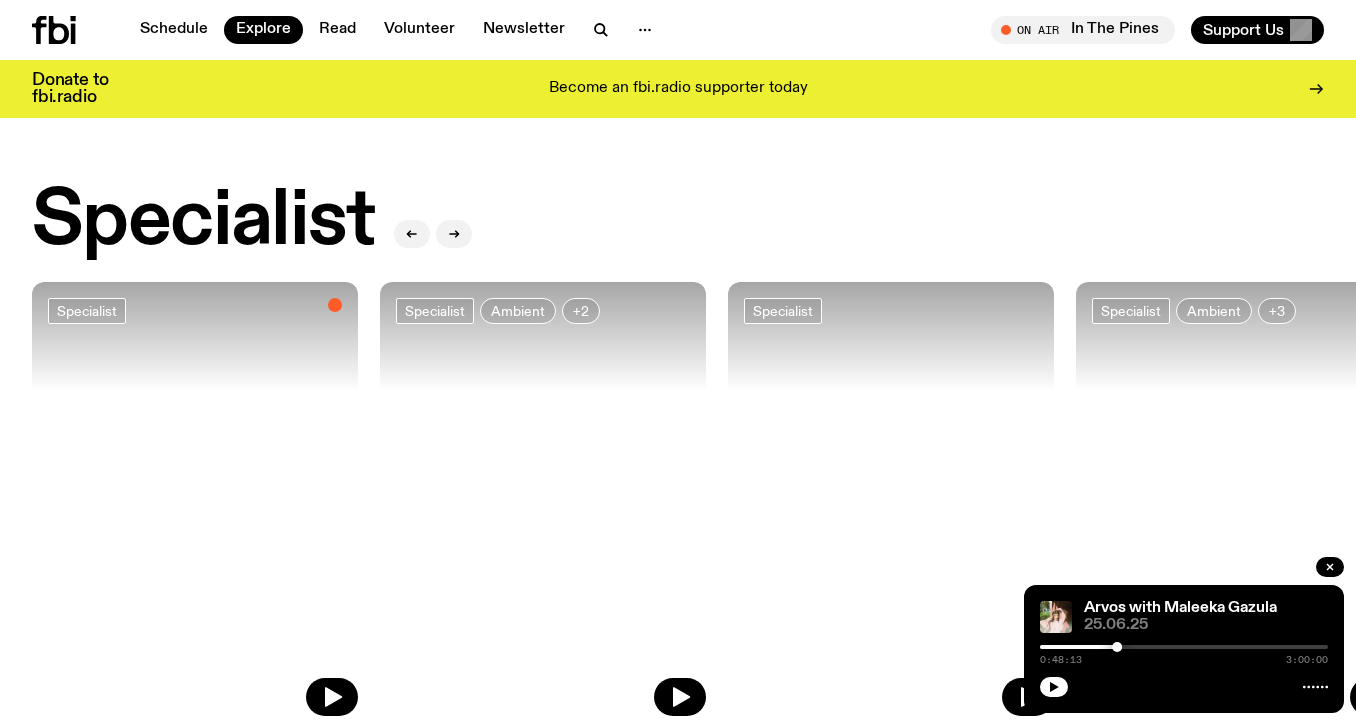 scroll, scrollTop: 1459, scrollLeft: 0, axis: vertical 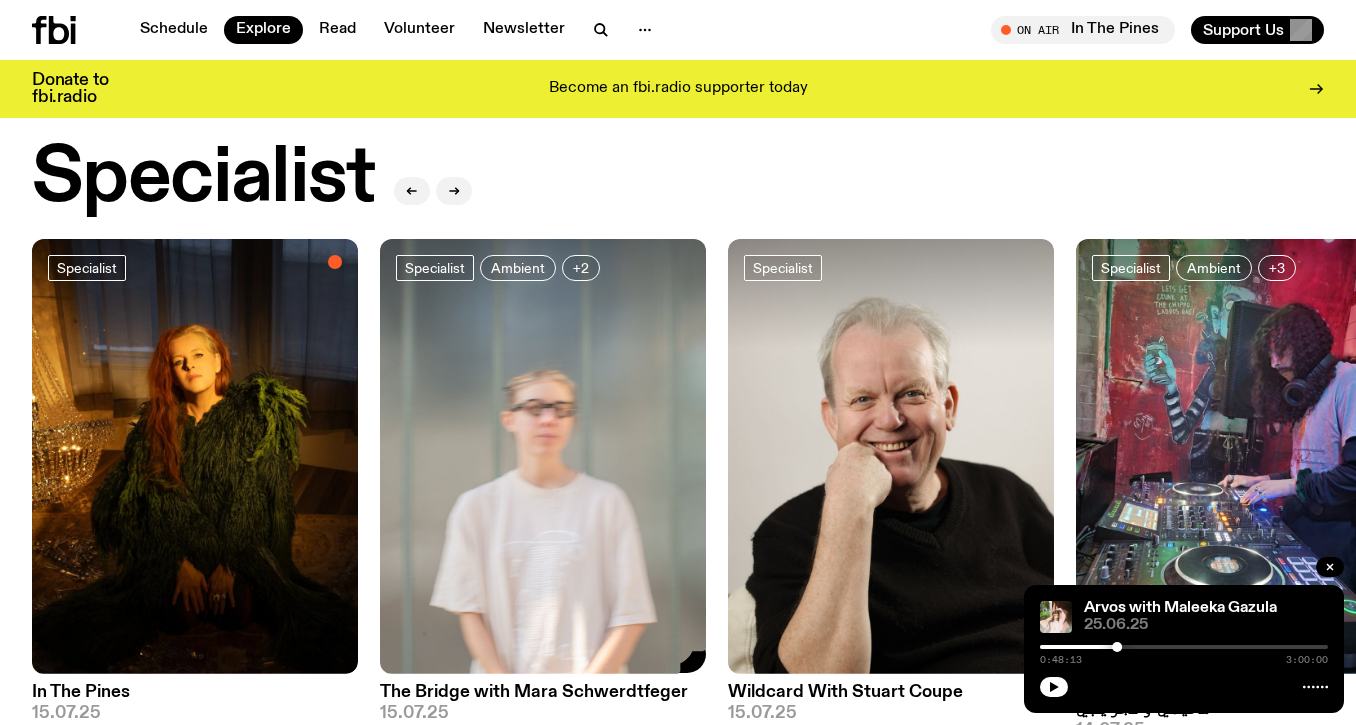 click 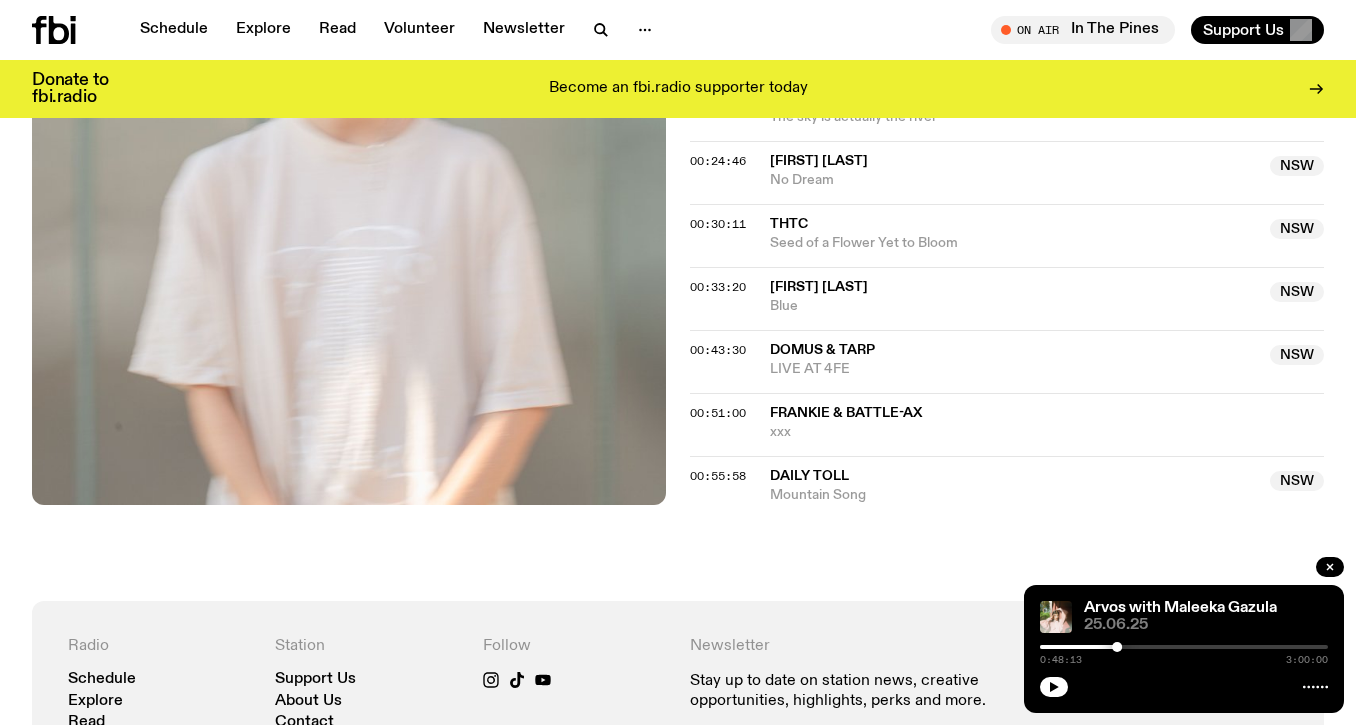 scroll, scrollTop: 1207, scrollLeft: 0, axis: vertical 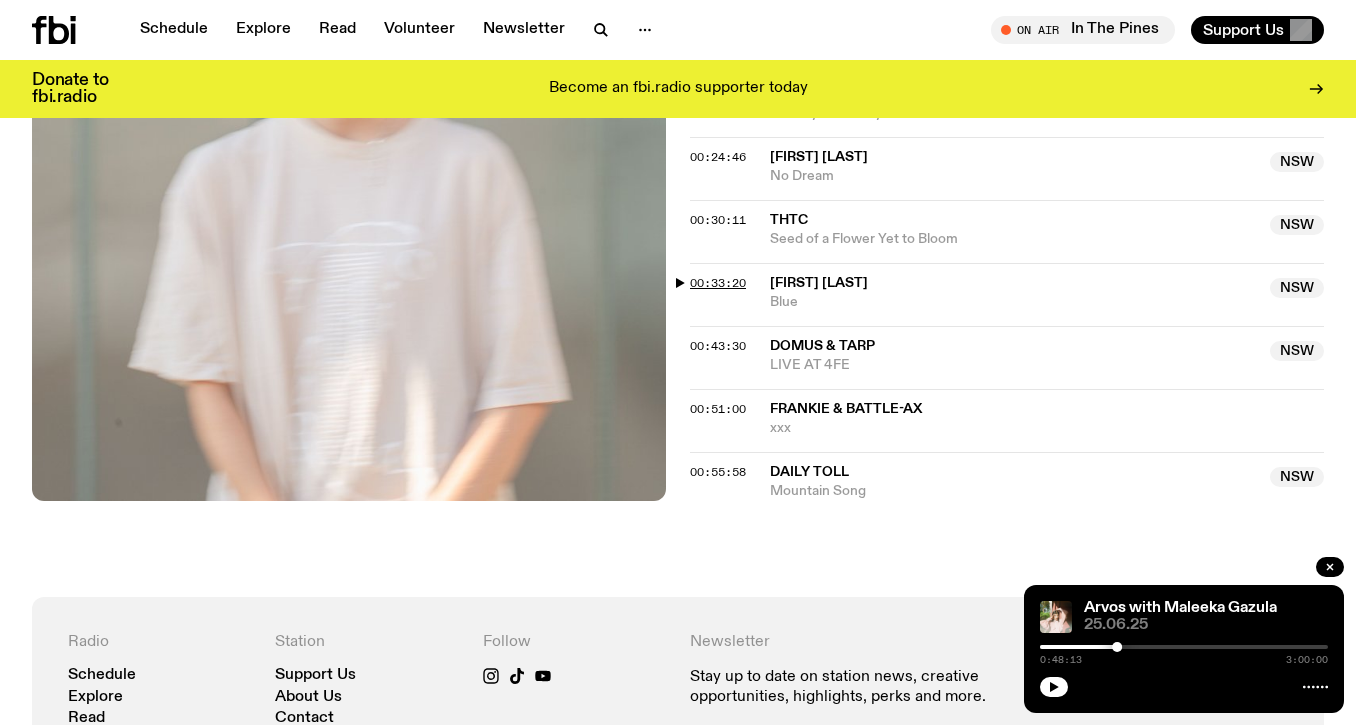 click on "00:33:20" at bounding box center (718, 283) 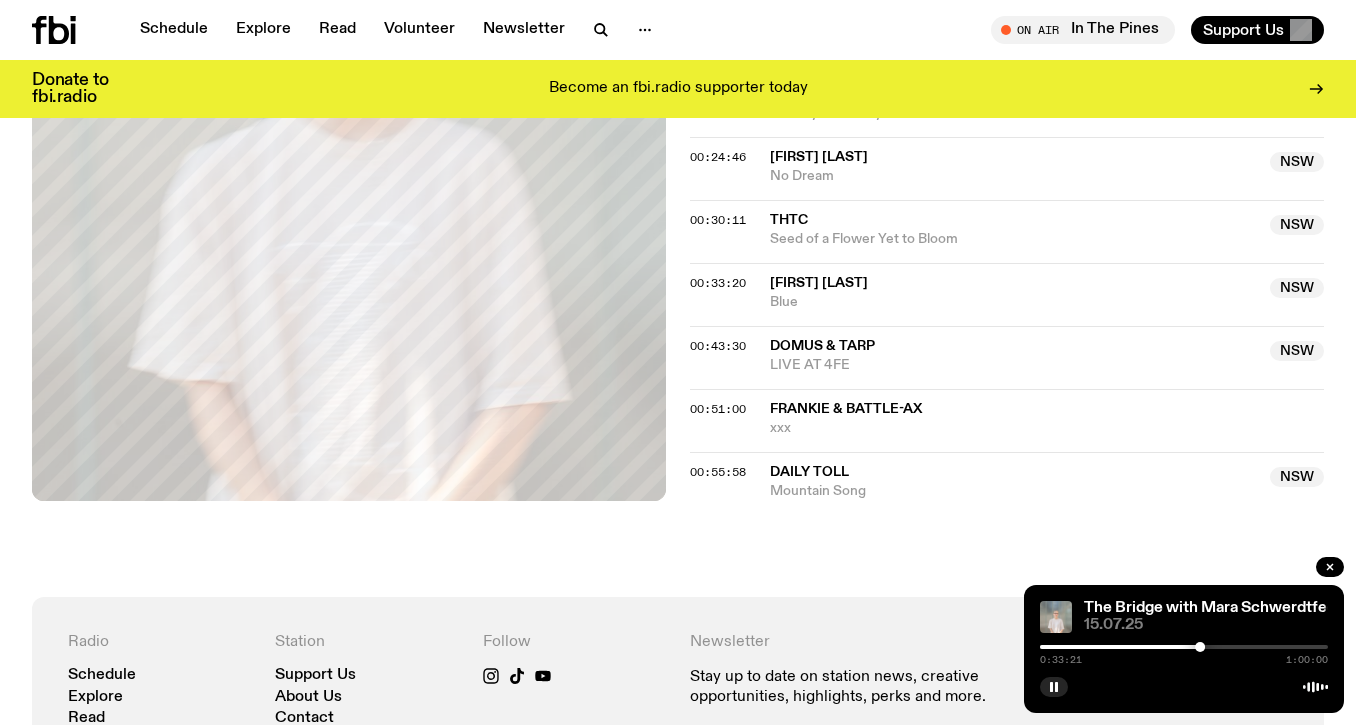 click at bounding box center [1184, 647] 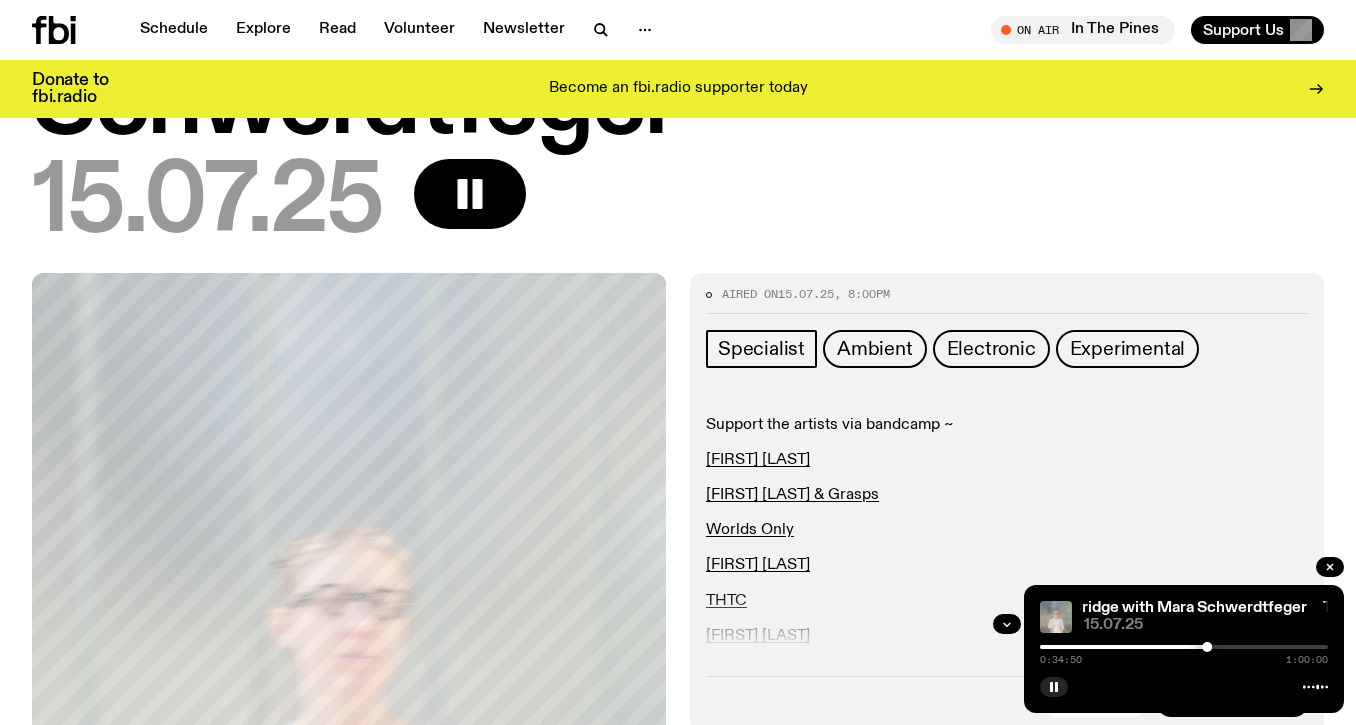 scroll, scrollTop: 198, scrollLeft: 0, axis: vertical 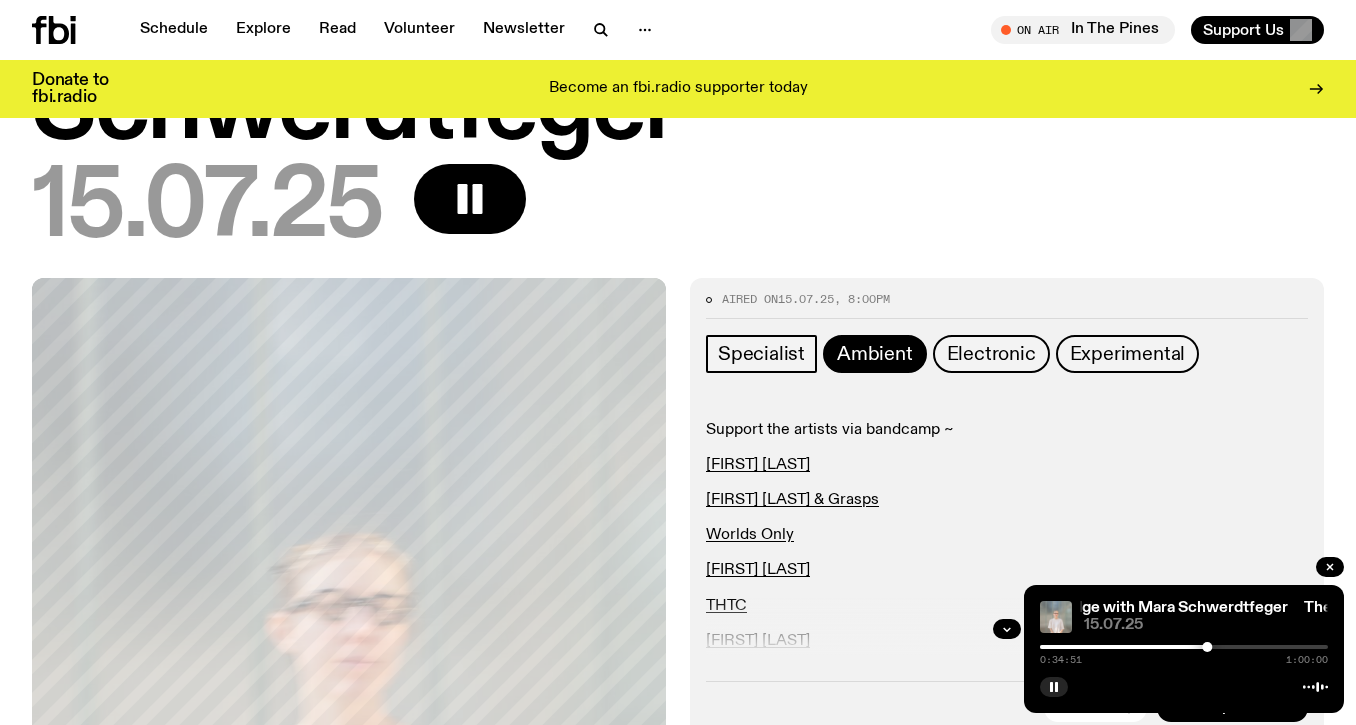 click on "Ambient" at bounding box center [875, 354] 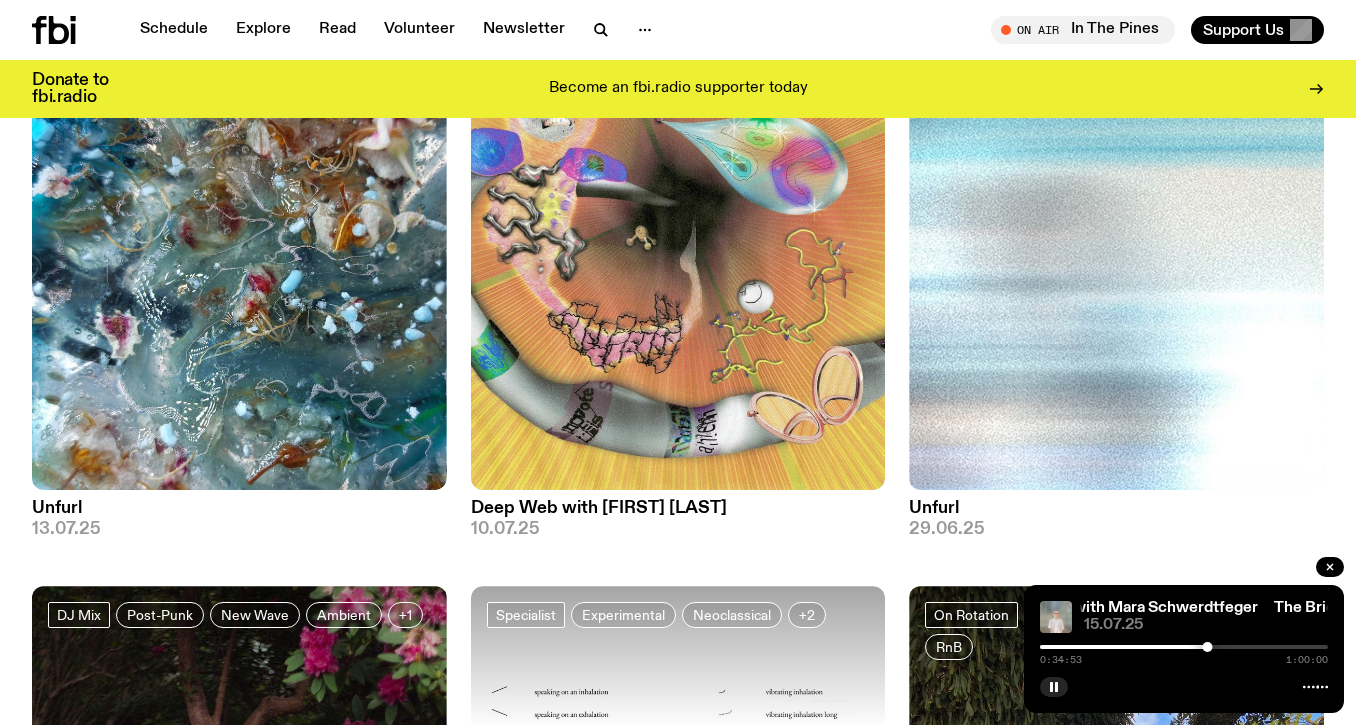 scroll, scrollTop: 1063, scrollLeft: 0, axis: vertical 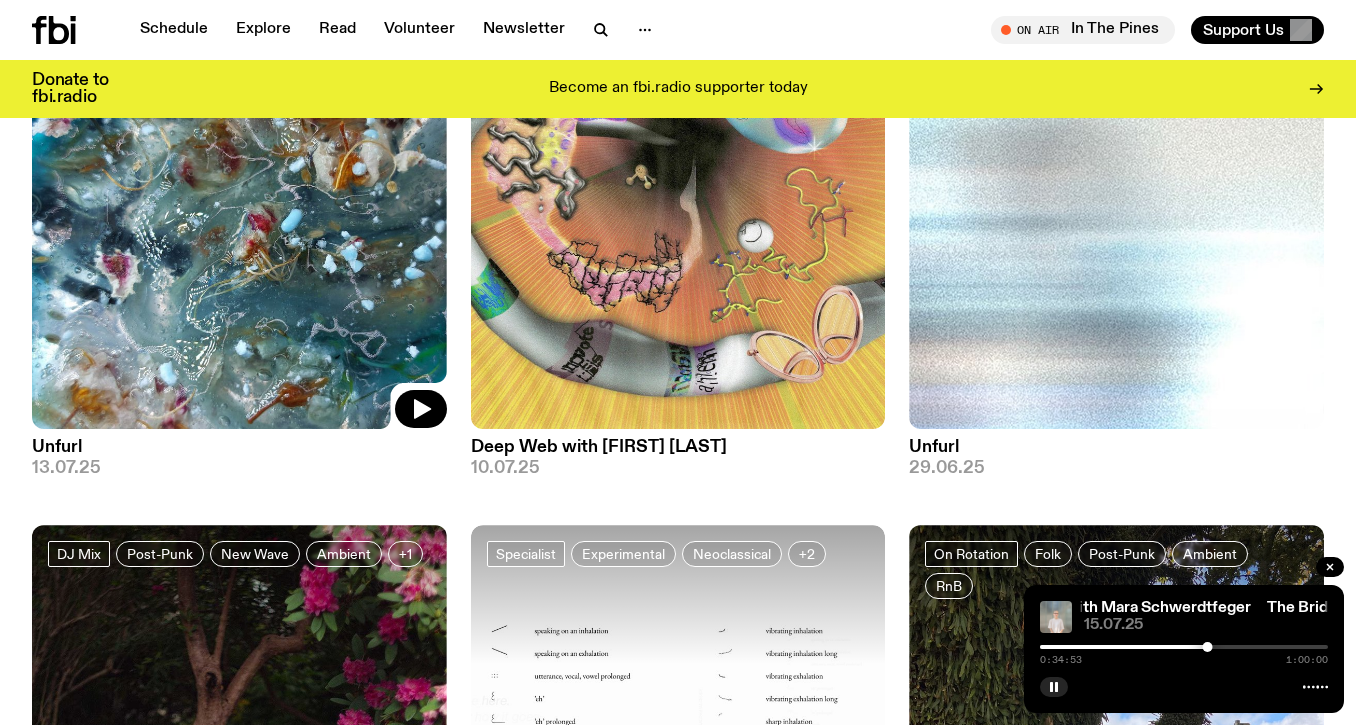 click 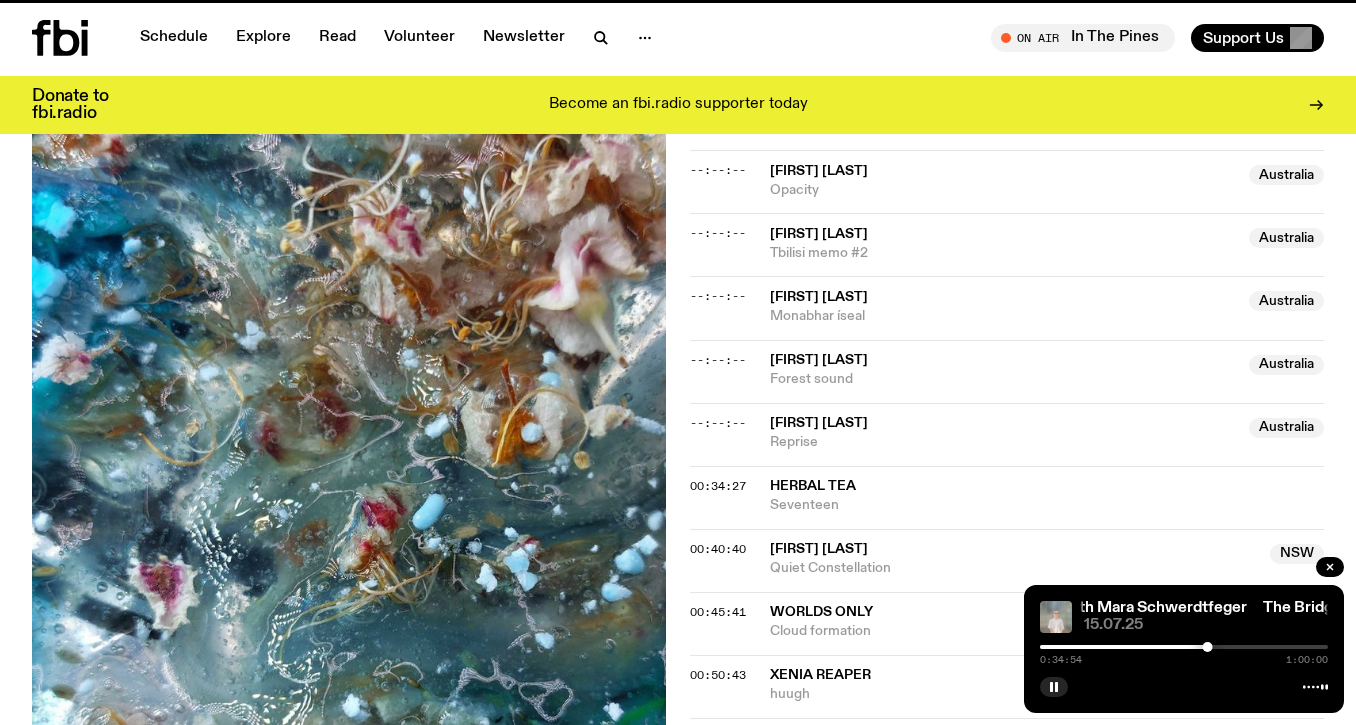 scroll, scrollTop: 0, scrollLeft: 0, axis: both 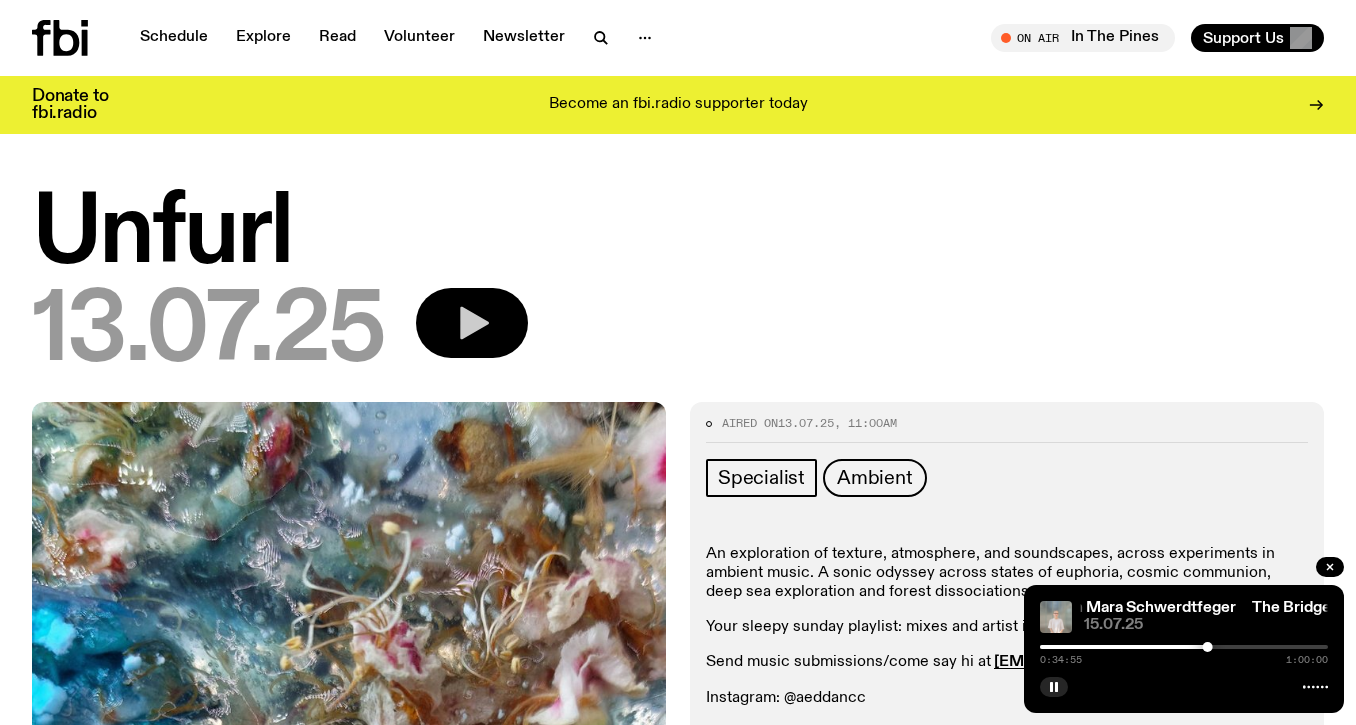 click 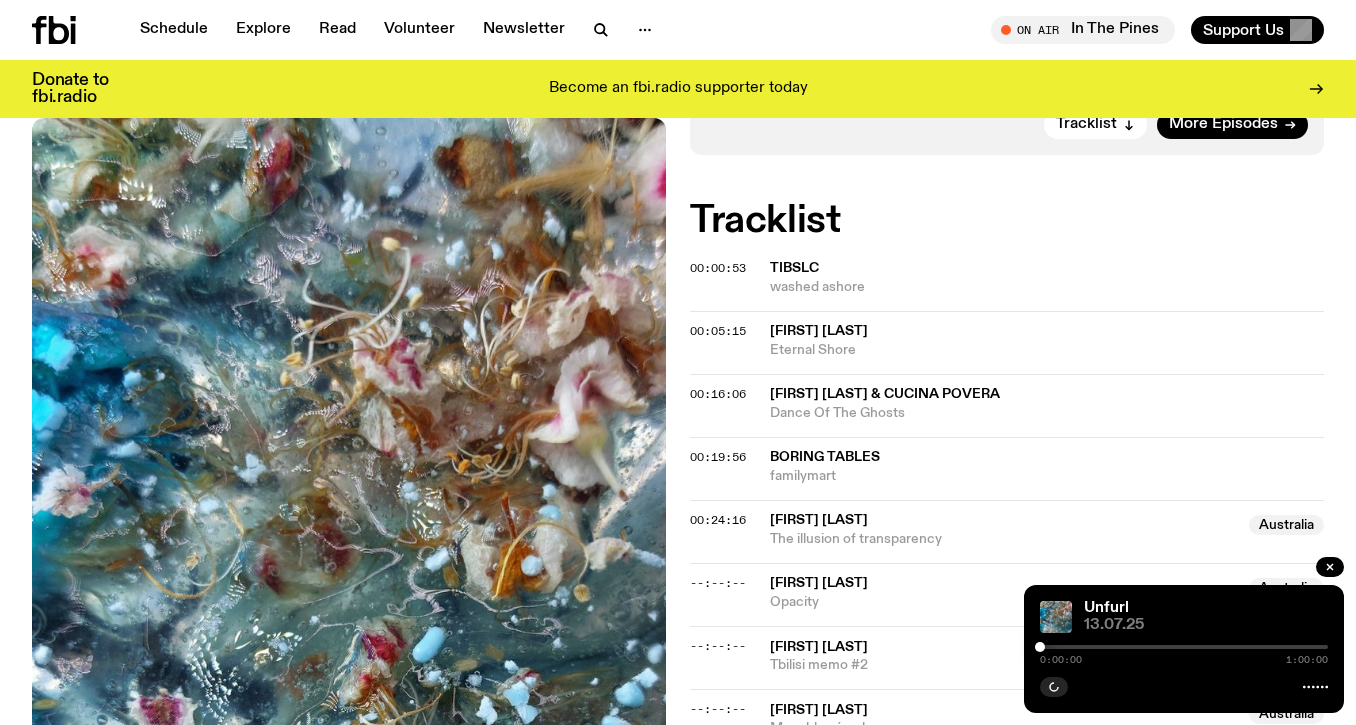 scroll, scrollTop: 665, scrollLeft: 0, axis: vertical 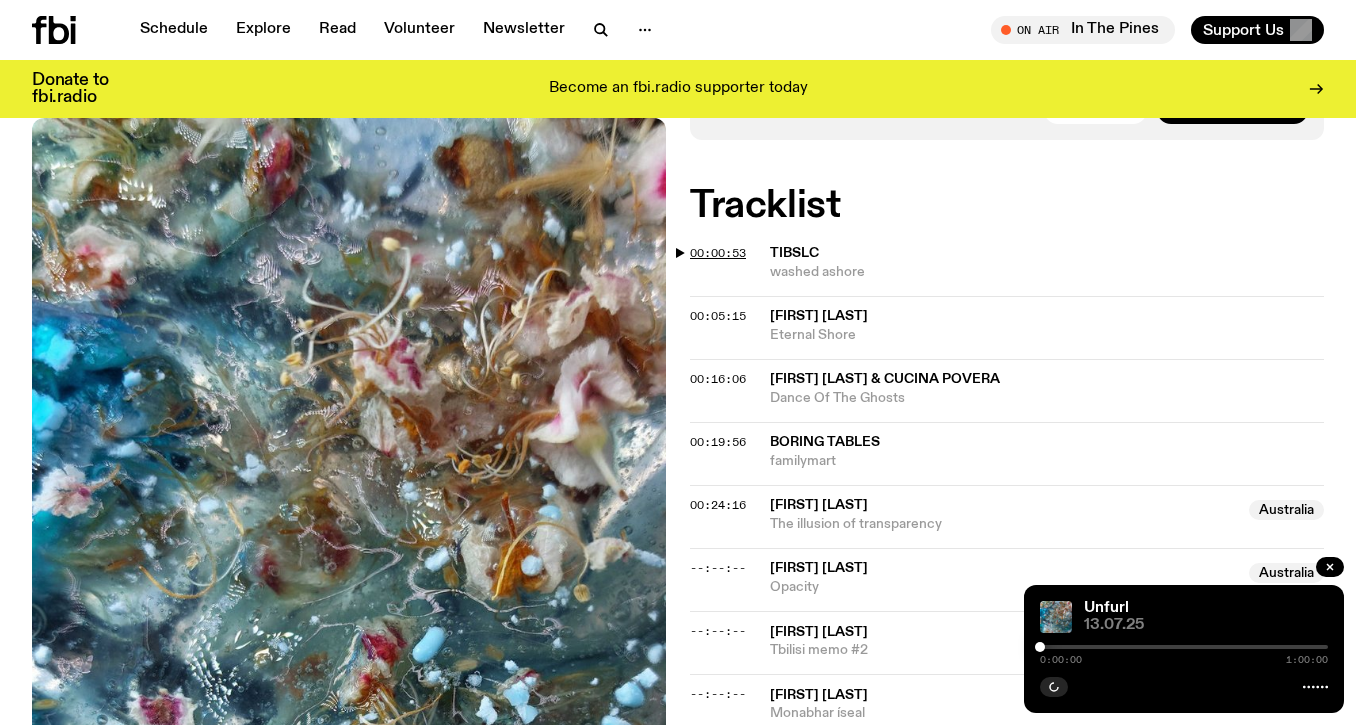 click on "00:00:53" at bounding box center (718, 253) 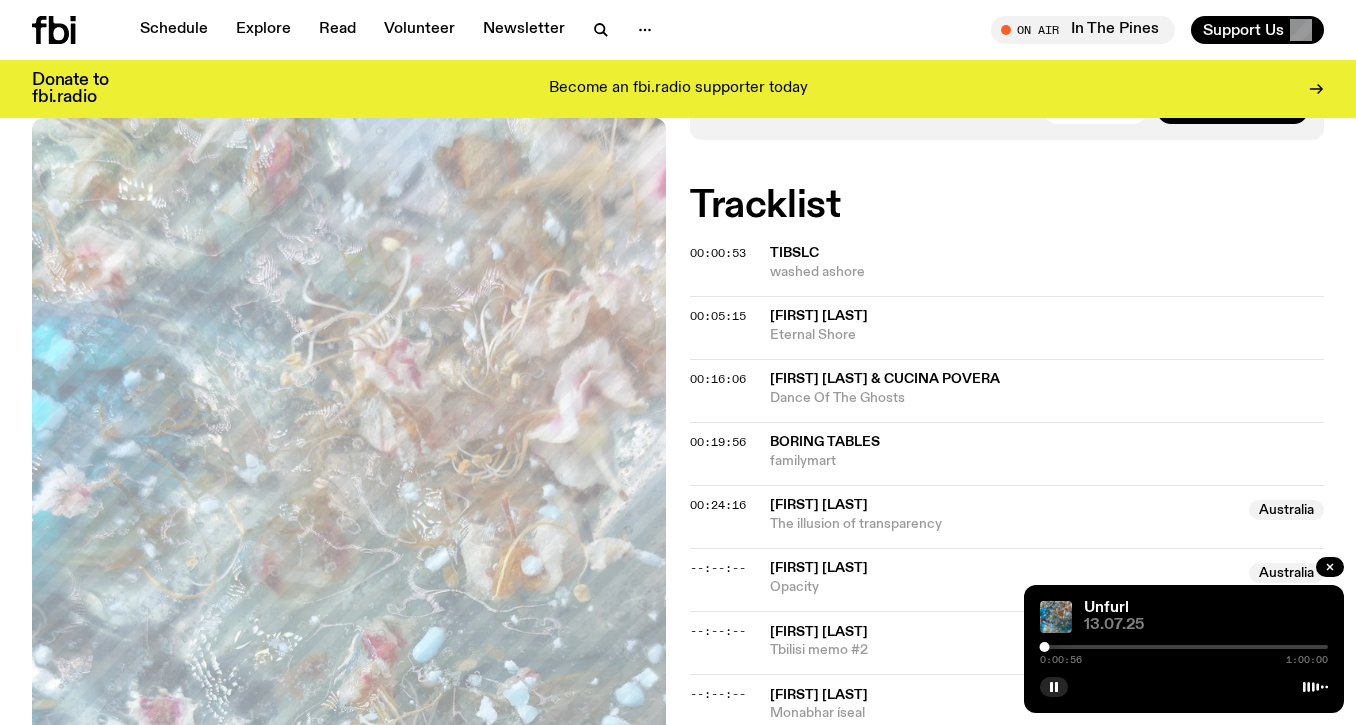click at bounding box center [1184, 647] 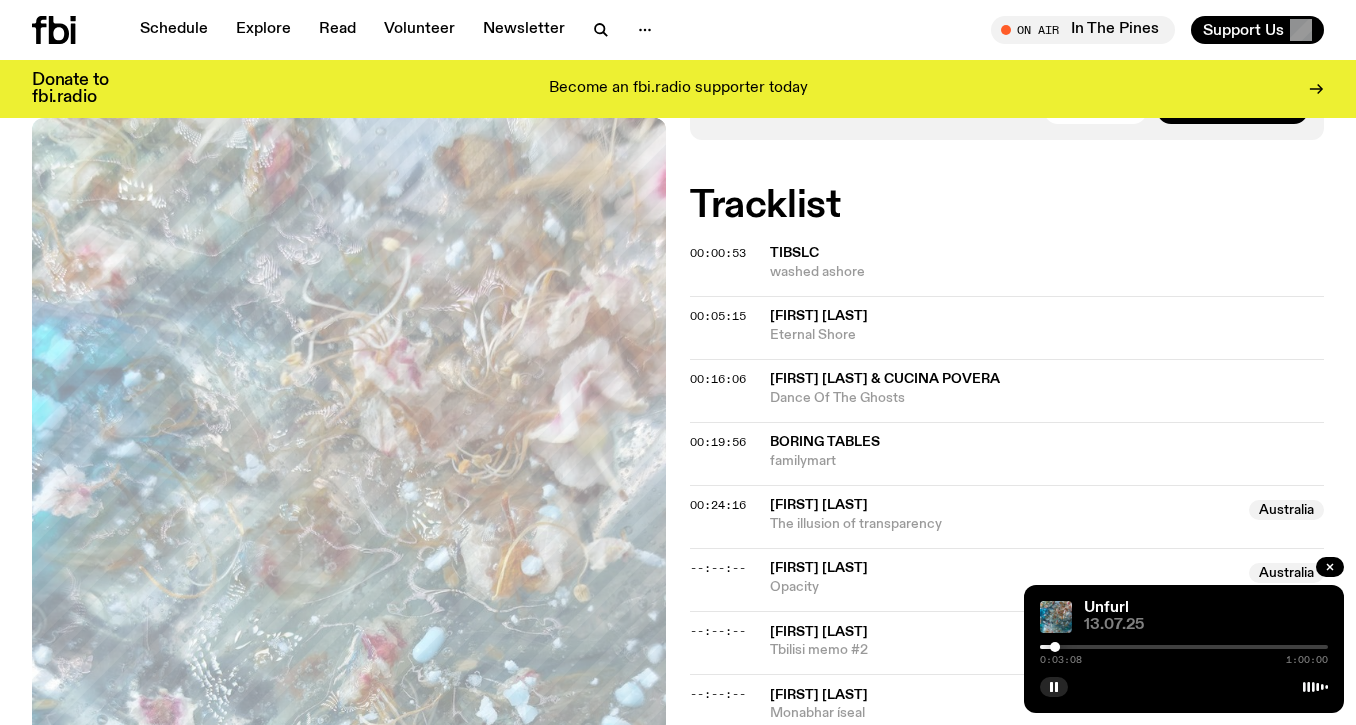 click at bounding box center [1184, 647] 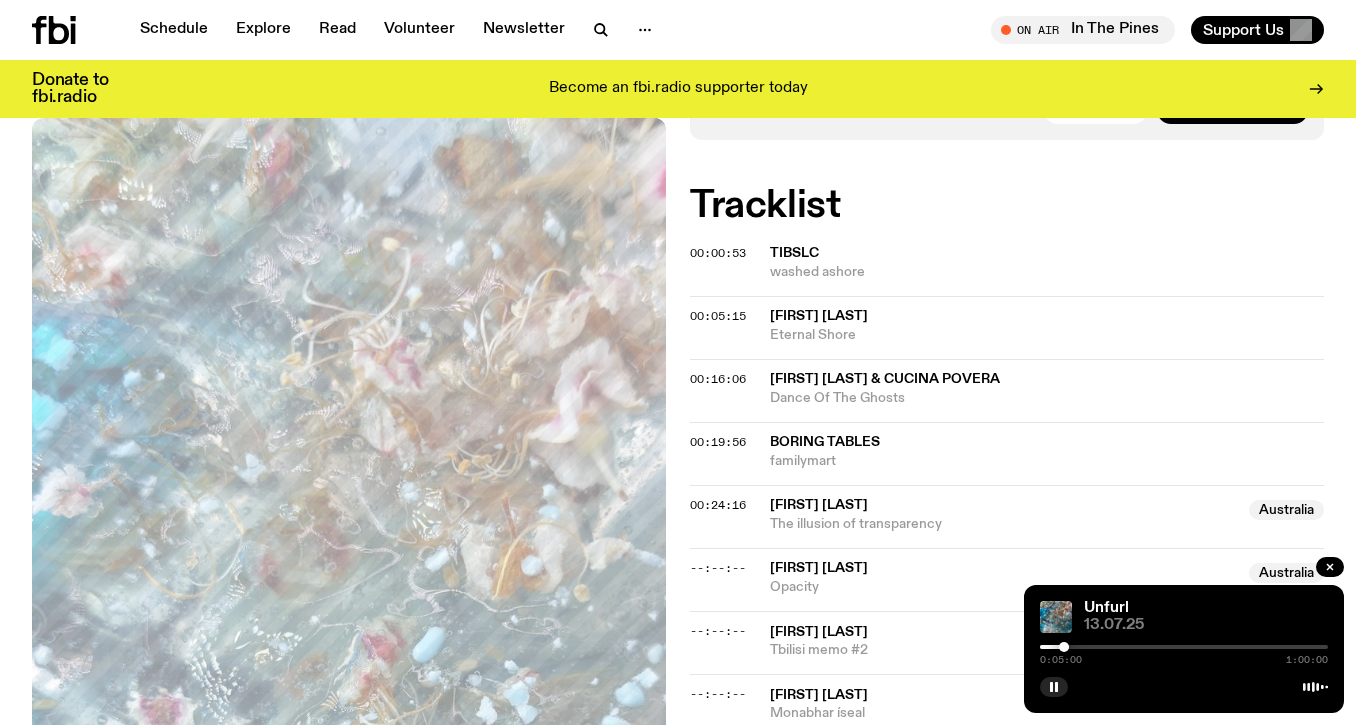 click at bounding box center (1184, 647) 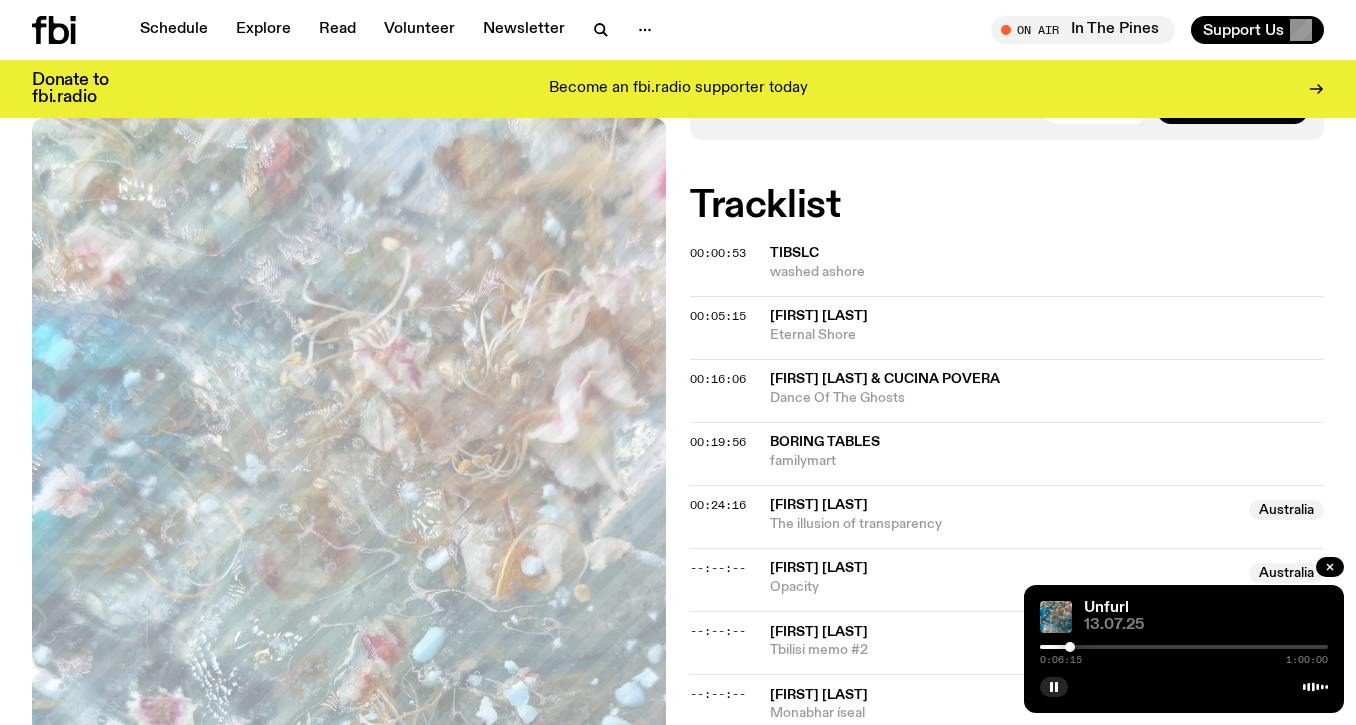 click at bounding box center [1184, 647] 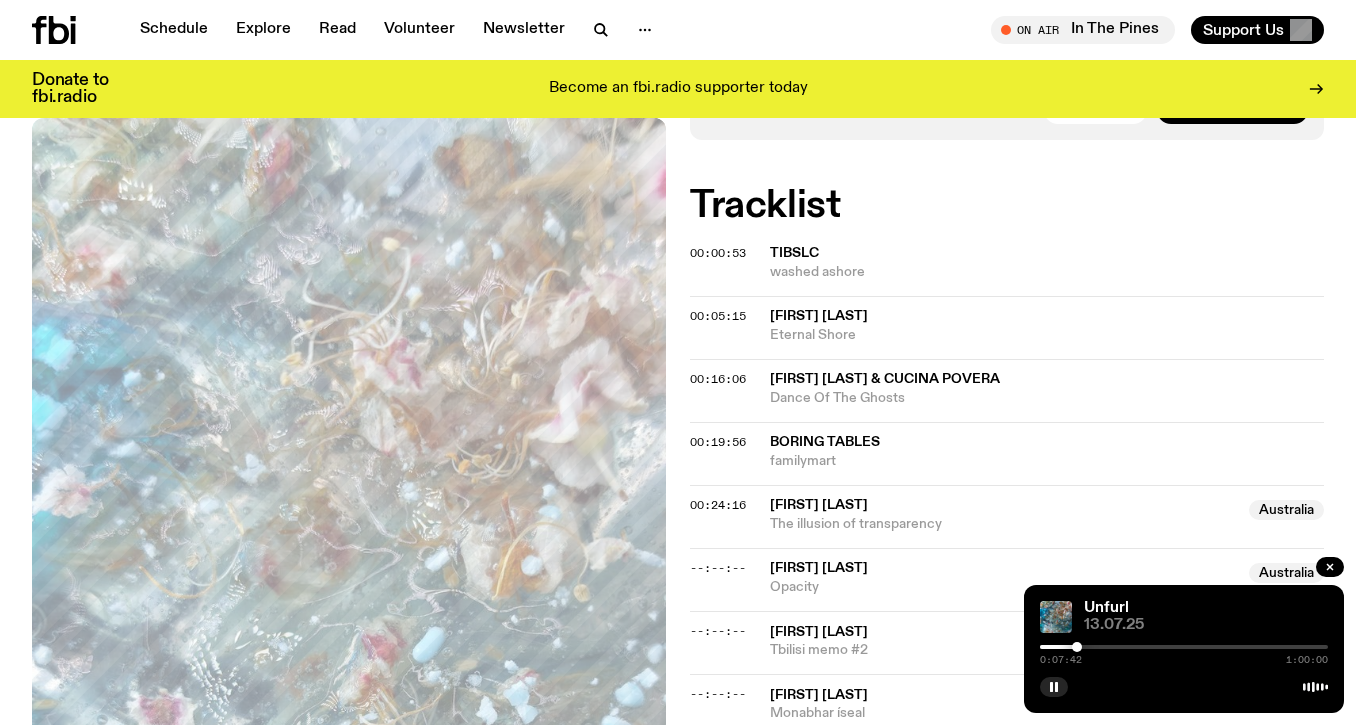 click at bounding box center (1184, 647) 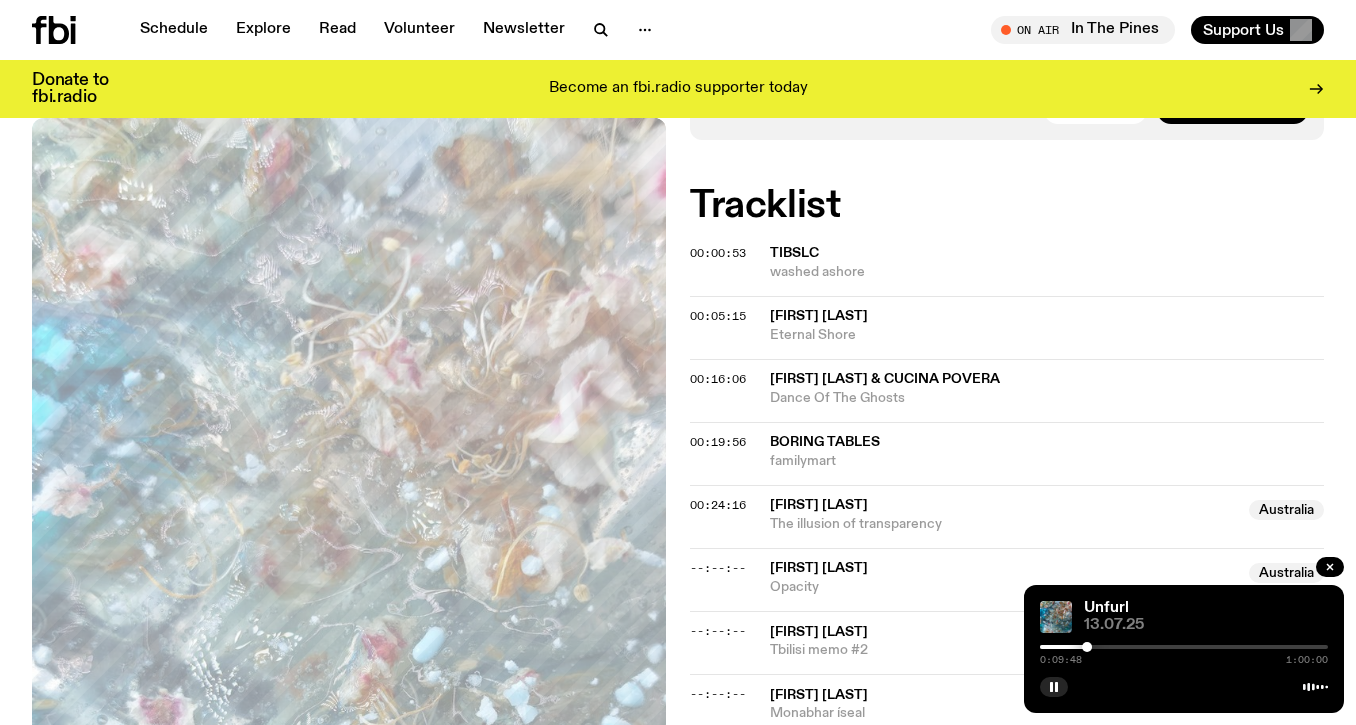click at bounding box center [1184, 647] 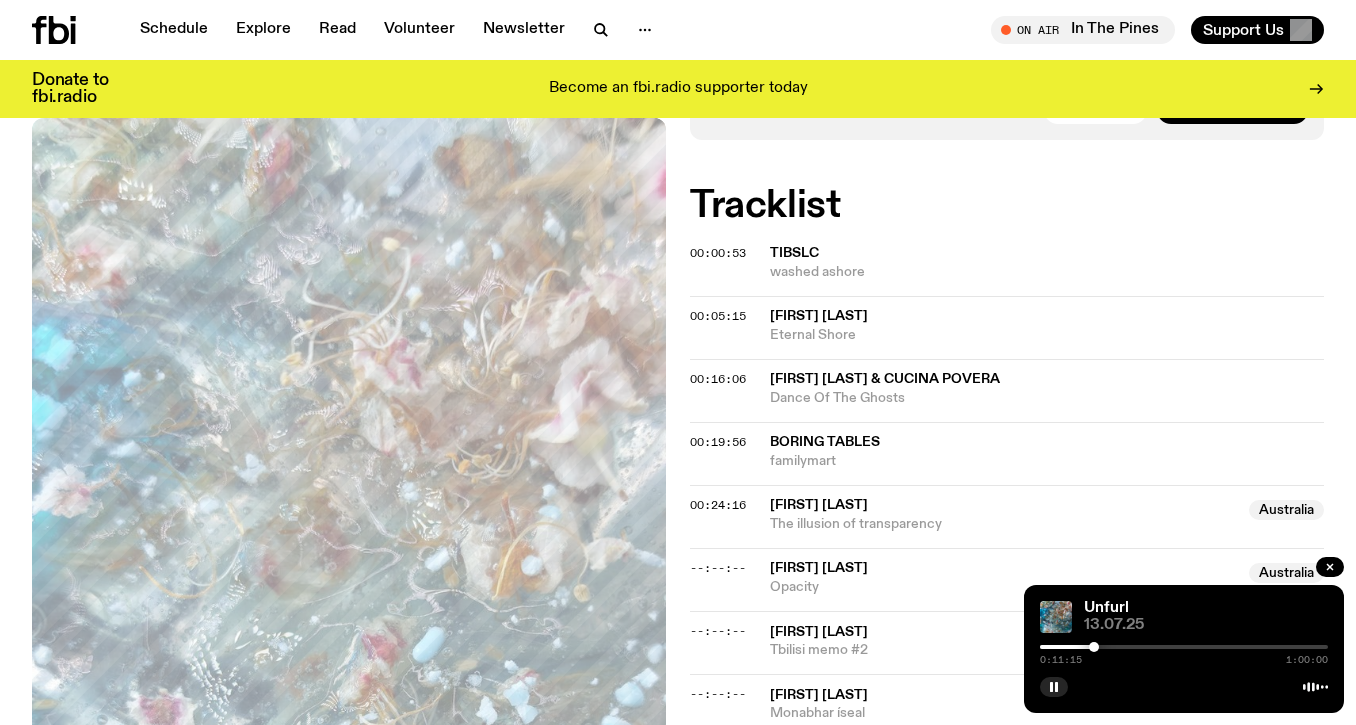 click at bounding box center (1184, 647) 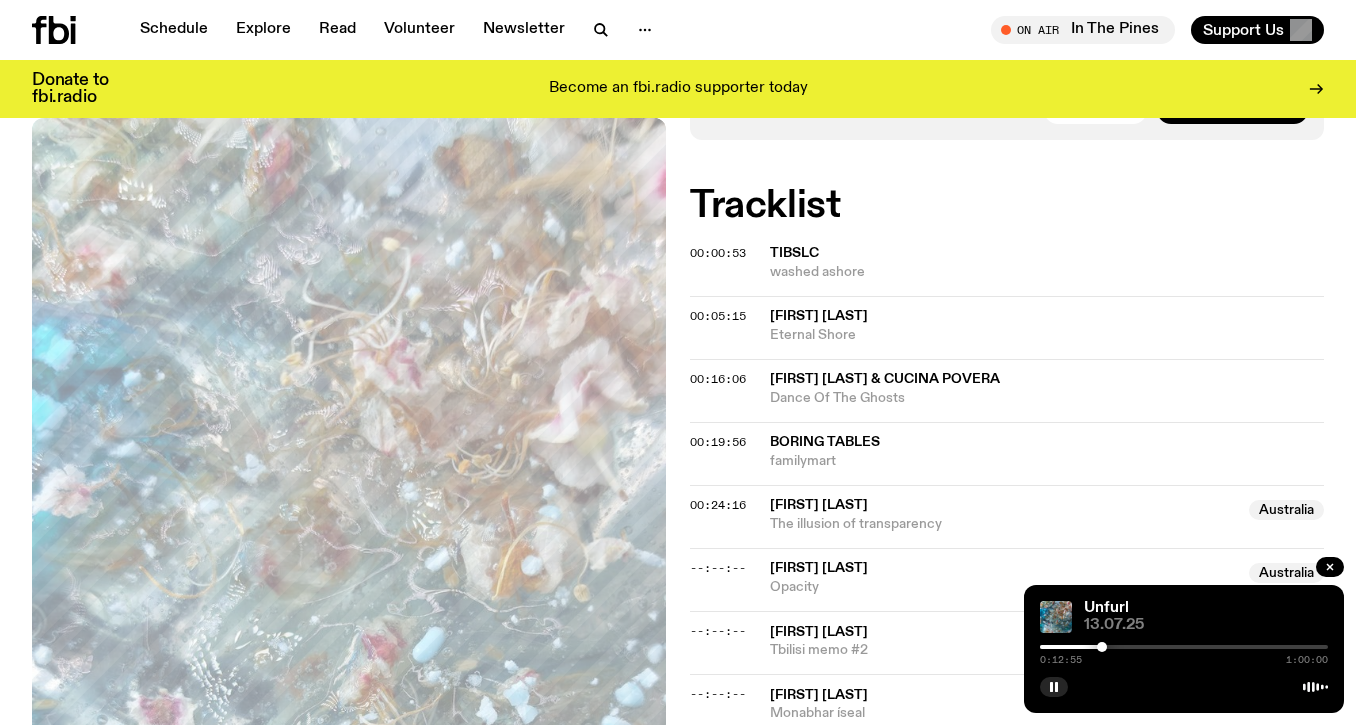 click at bounding box center (1184, 647) 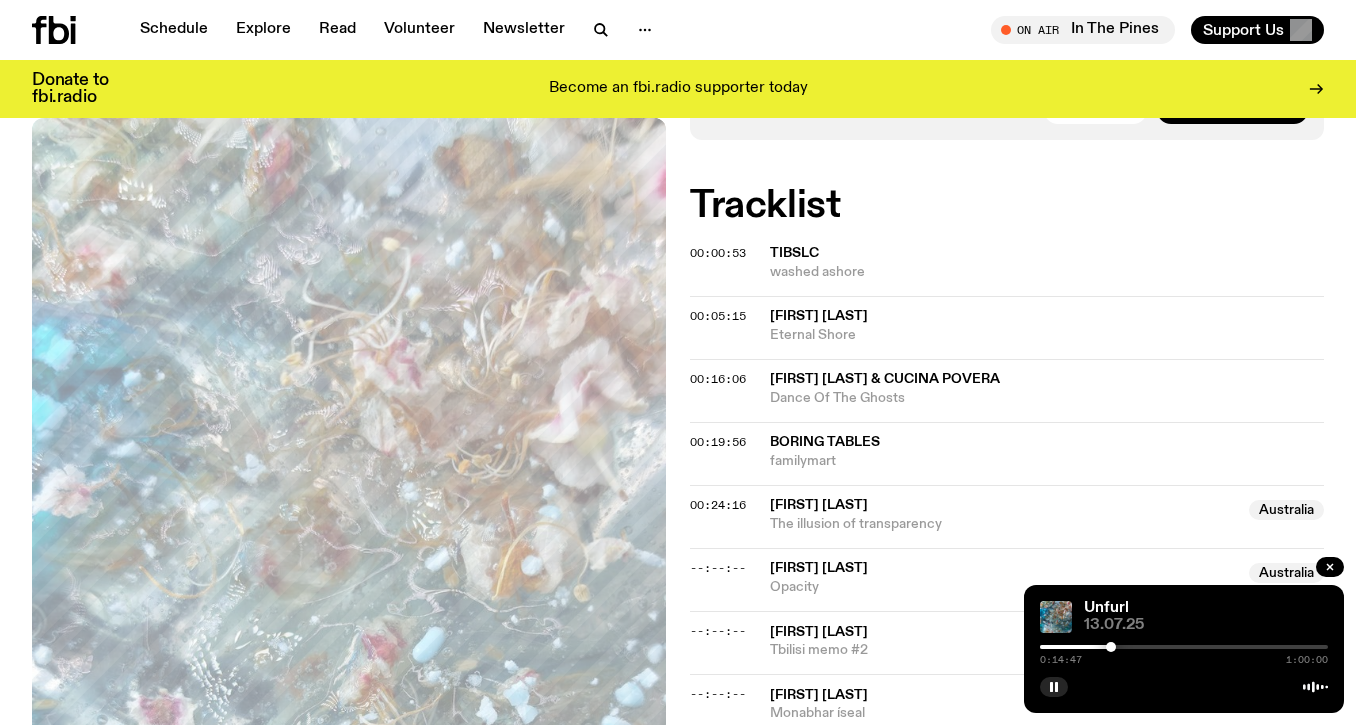 click at bounding box center (1184, 647) 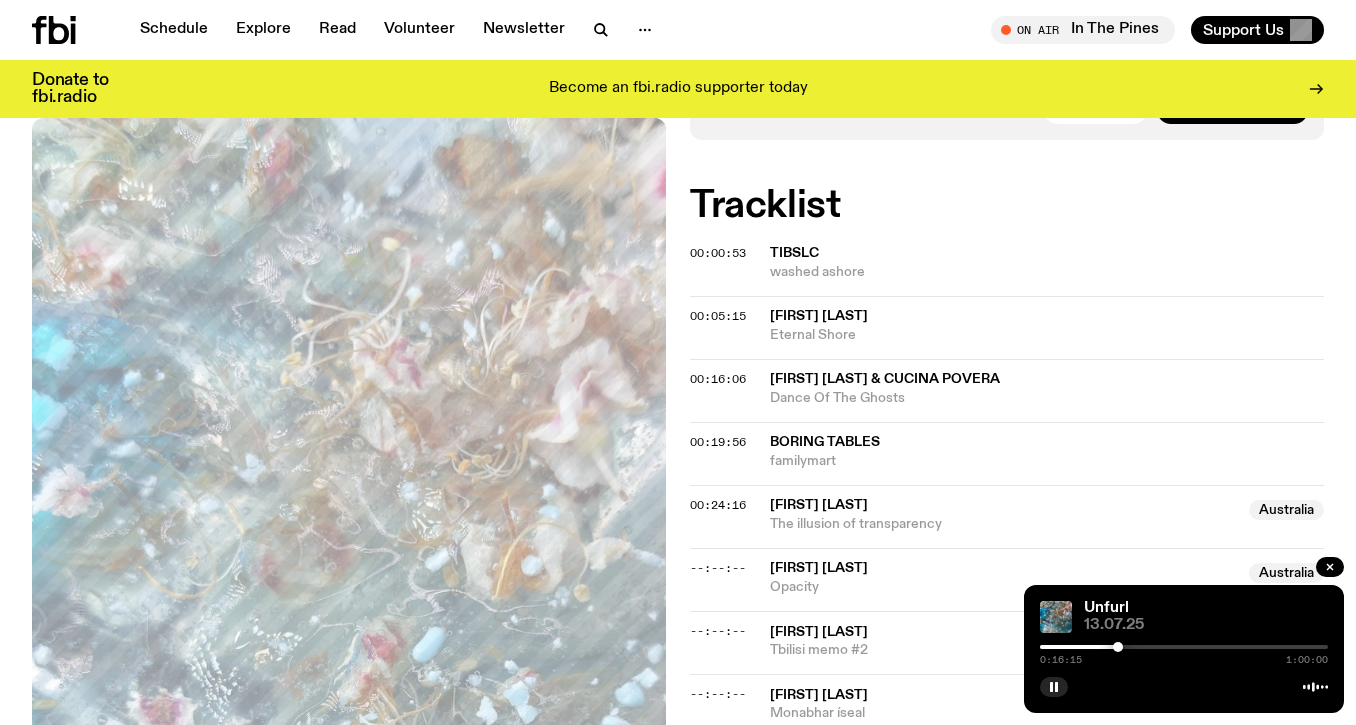 click at bounding box center [1184, 647] 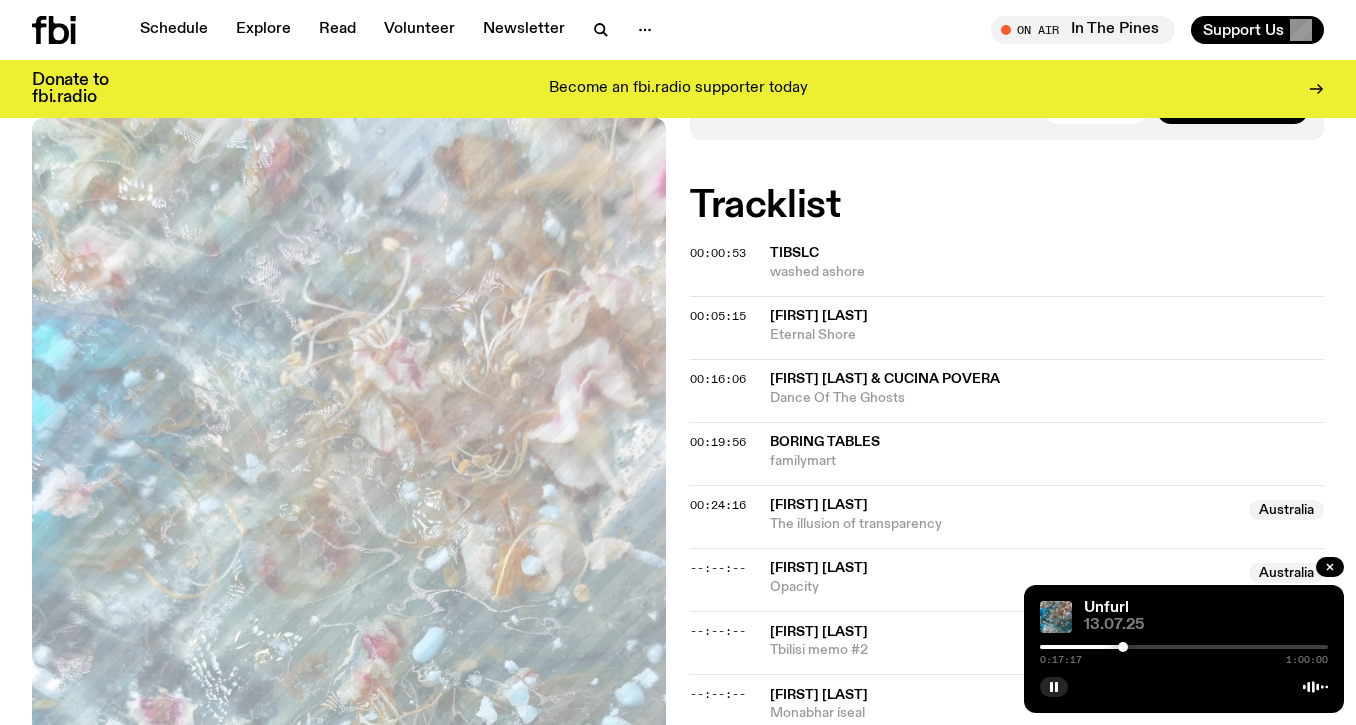 click at bounding box center (1184, 647) 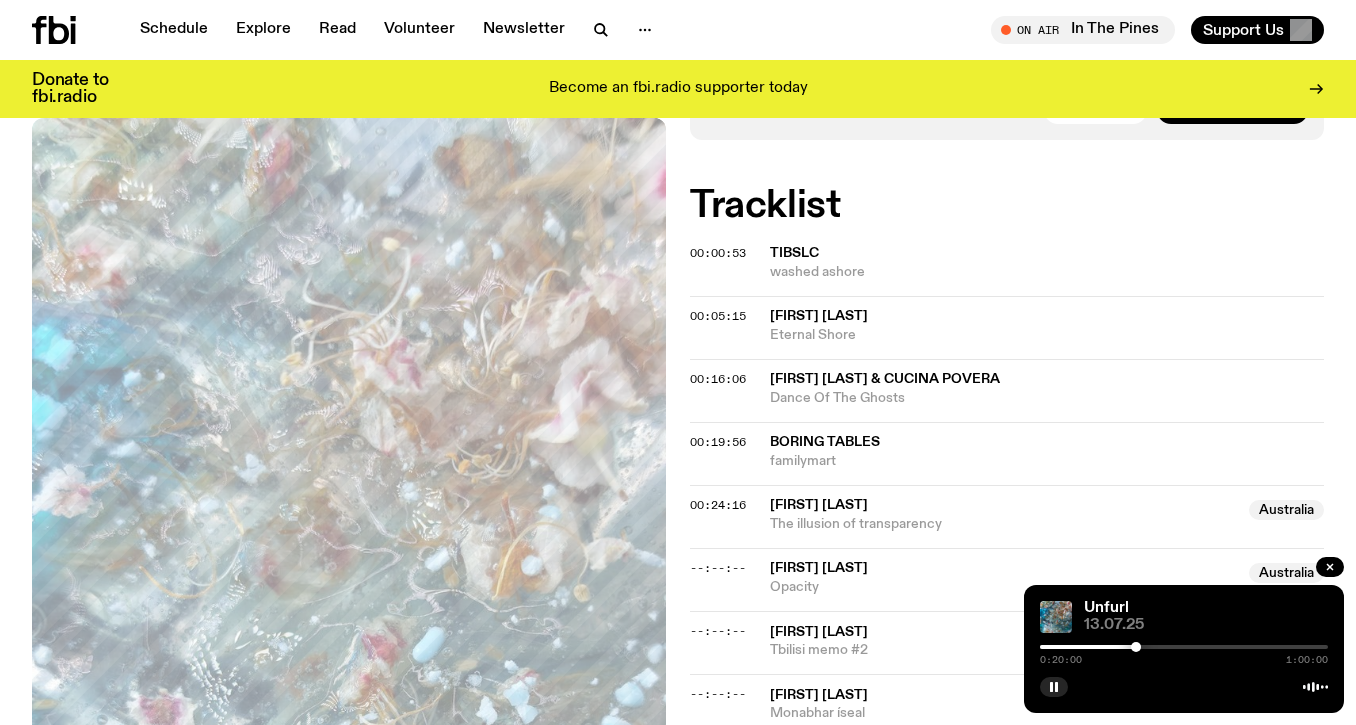 click at bounding box center (1184, 647) 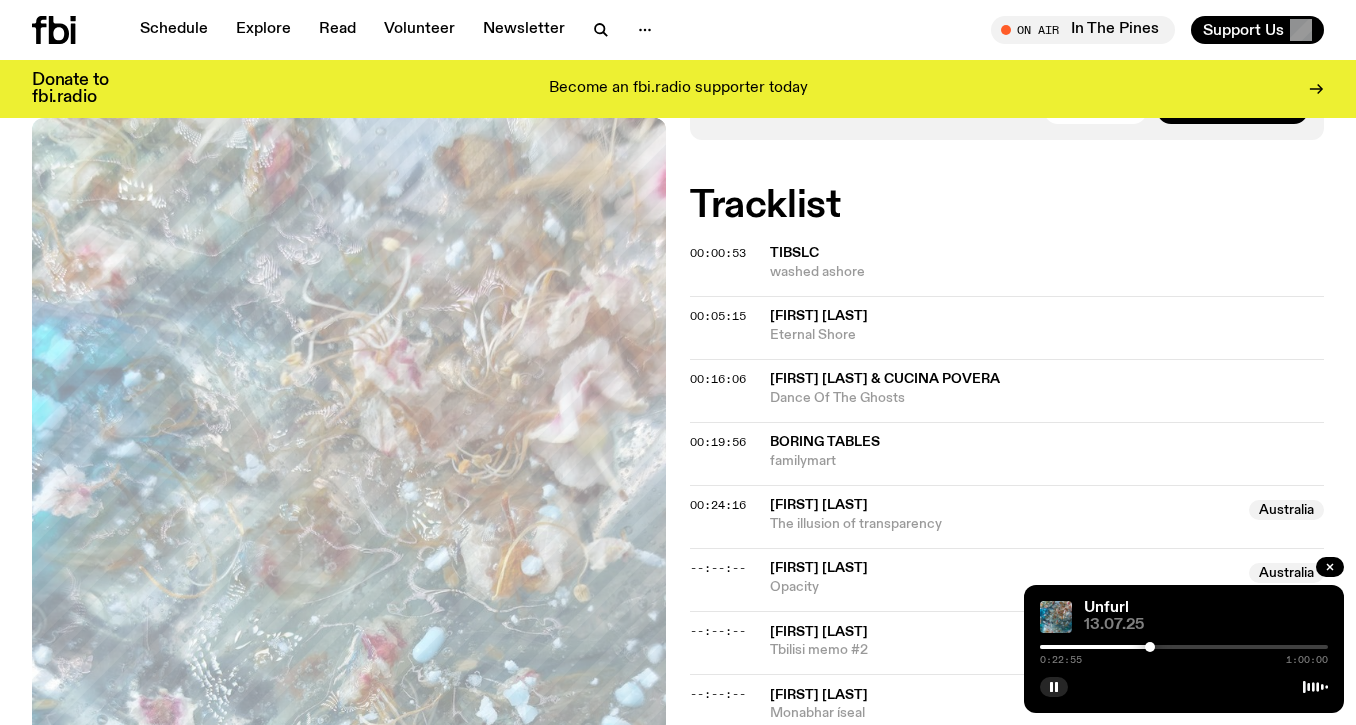 click at bounding box center (1150, 647) 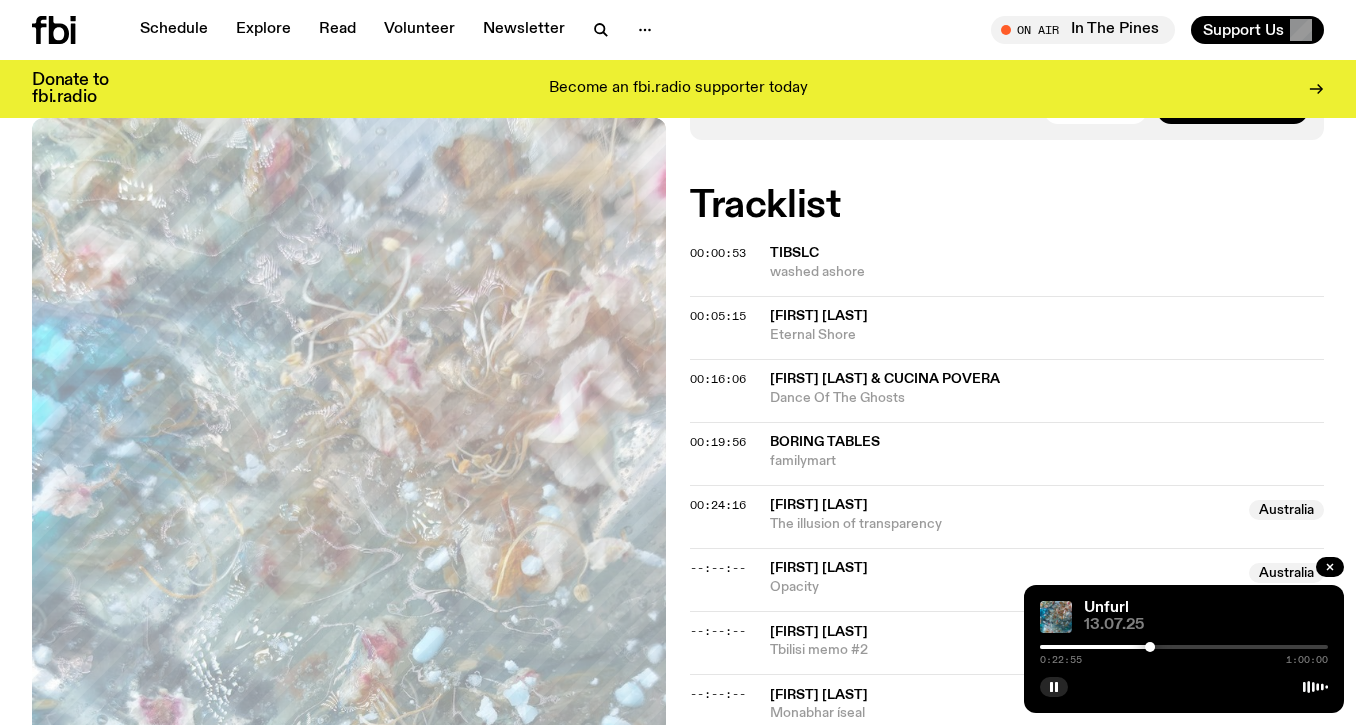 click at bounding box center (1184, 647) 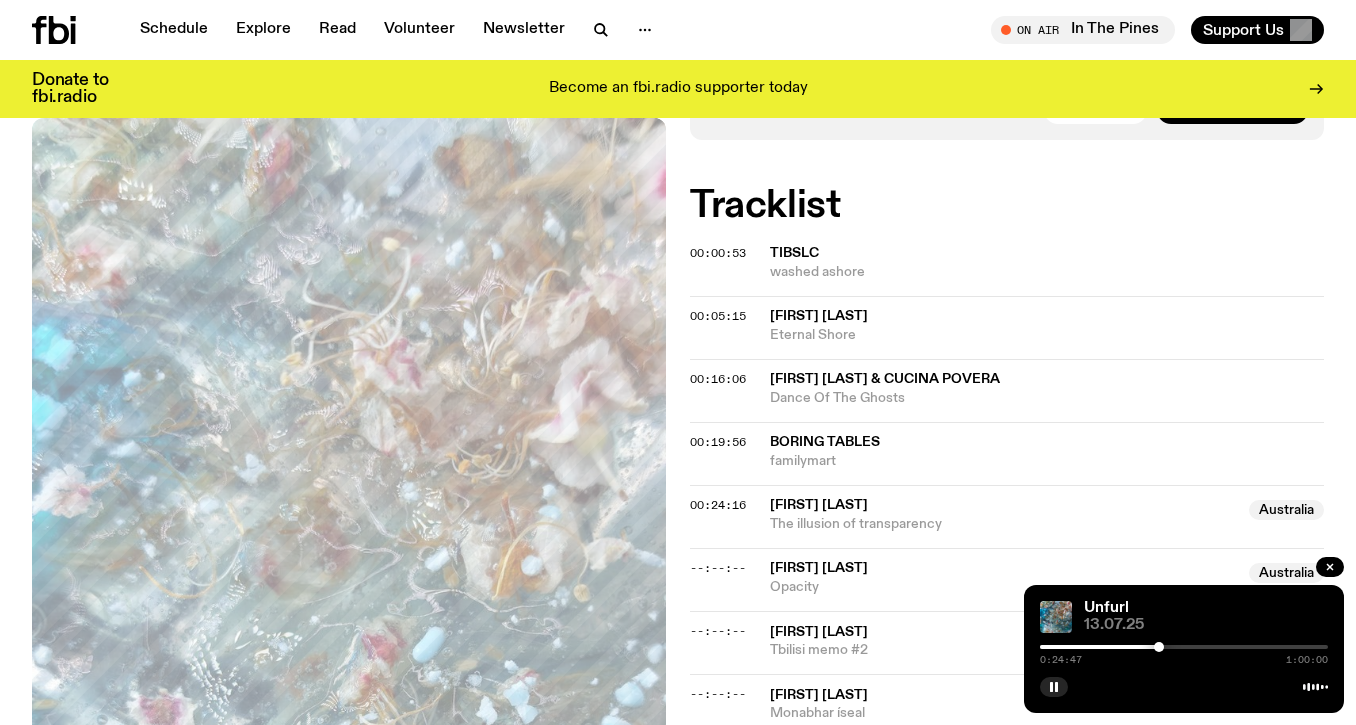 click at bounding box center [1184, 647] 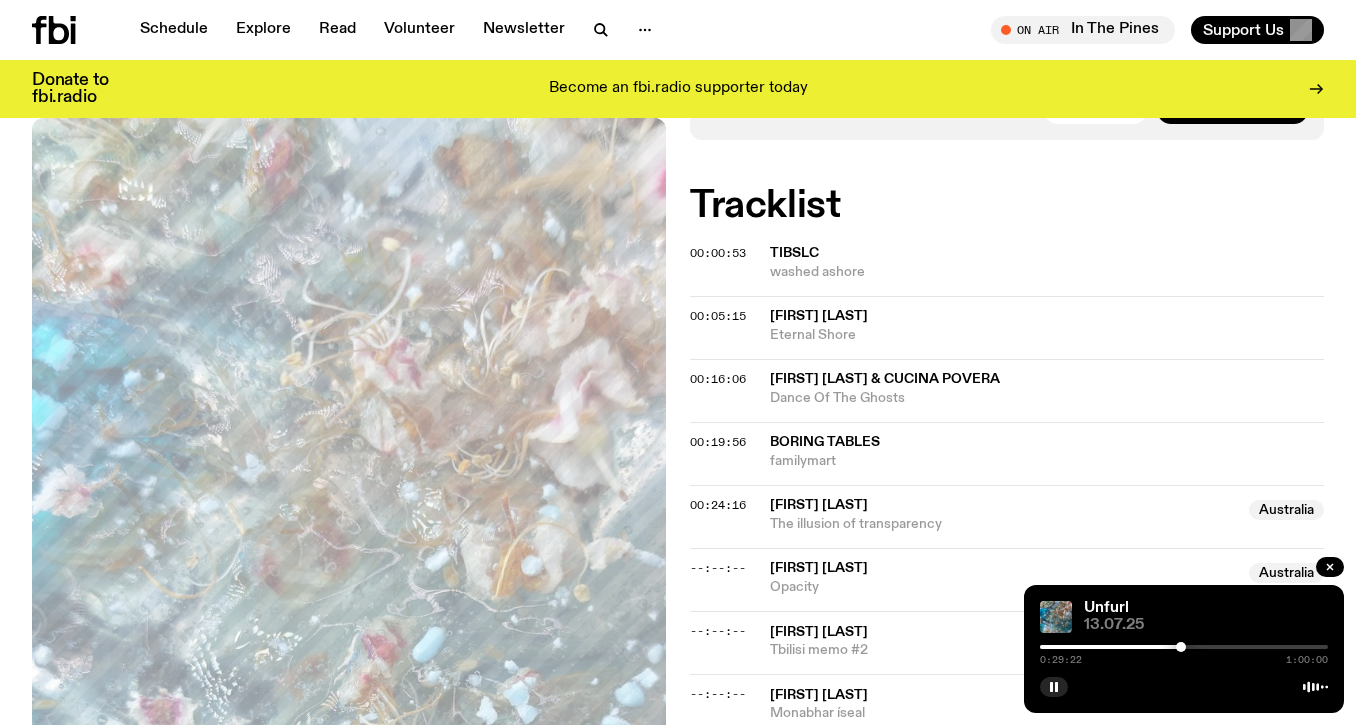 click at bounding box center [1184, 647] 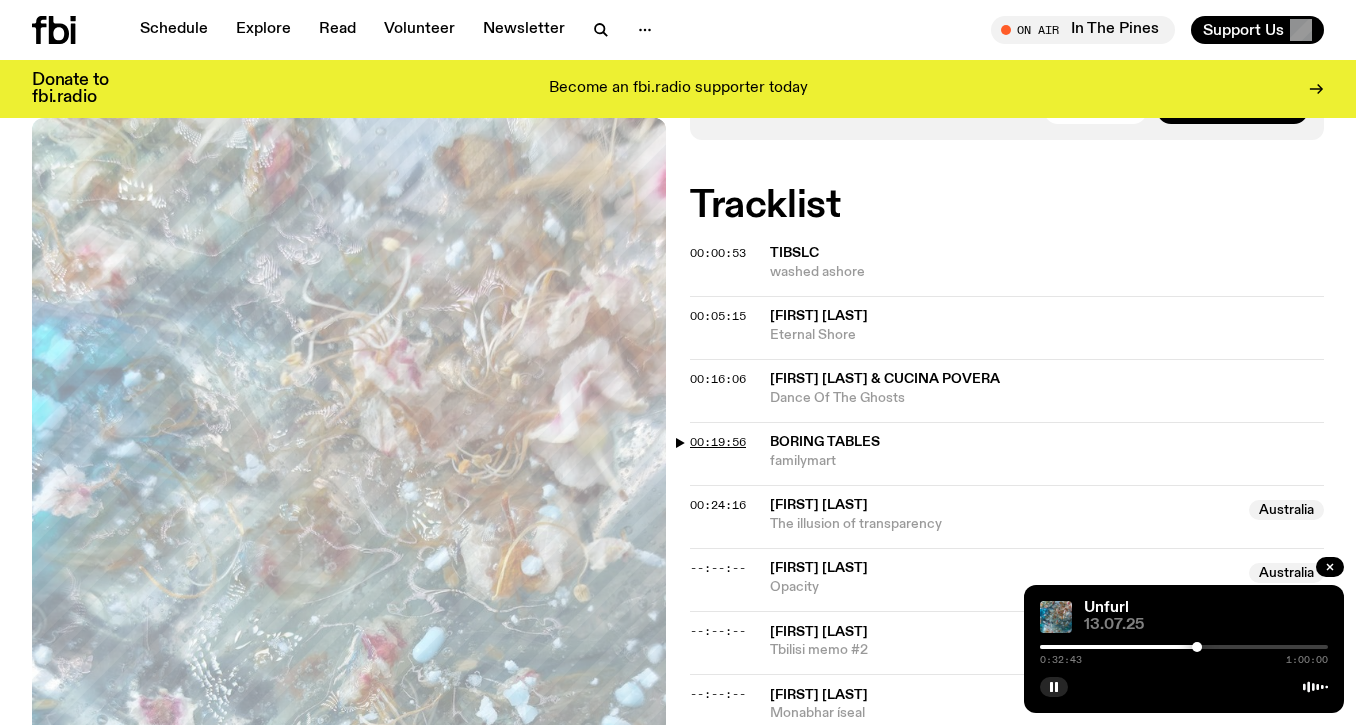 click on "00:19:56" at bounding box center (718, 442) 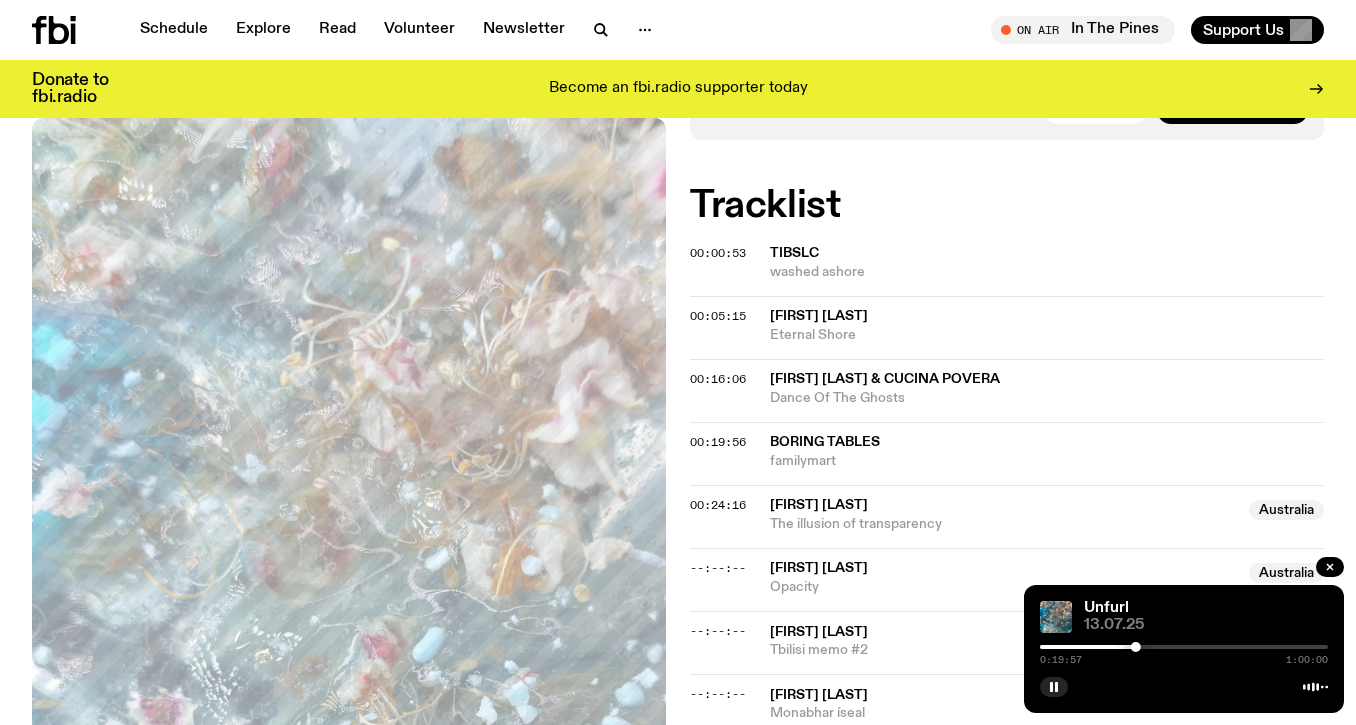 click at bounding box center [1184, 647] 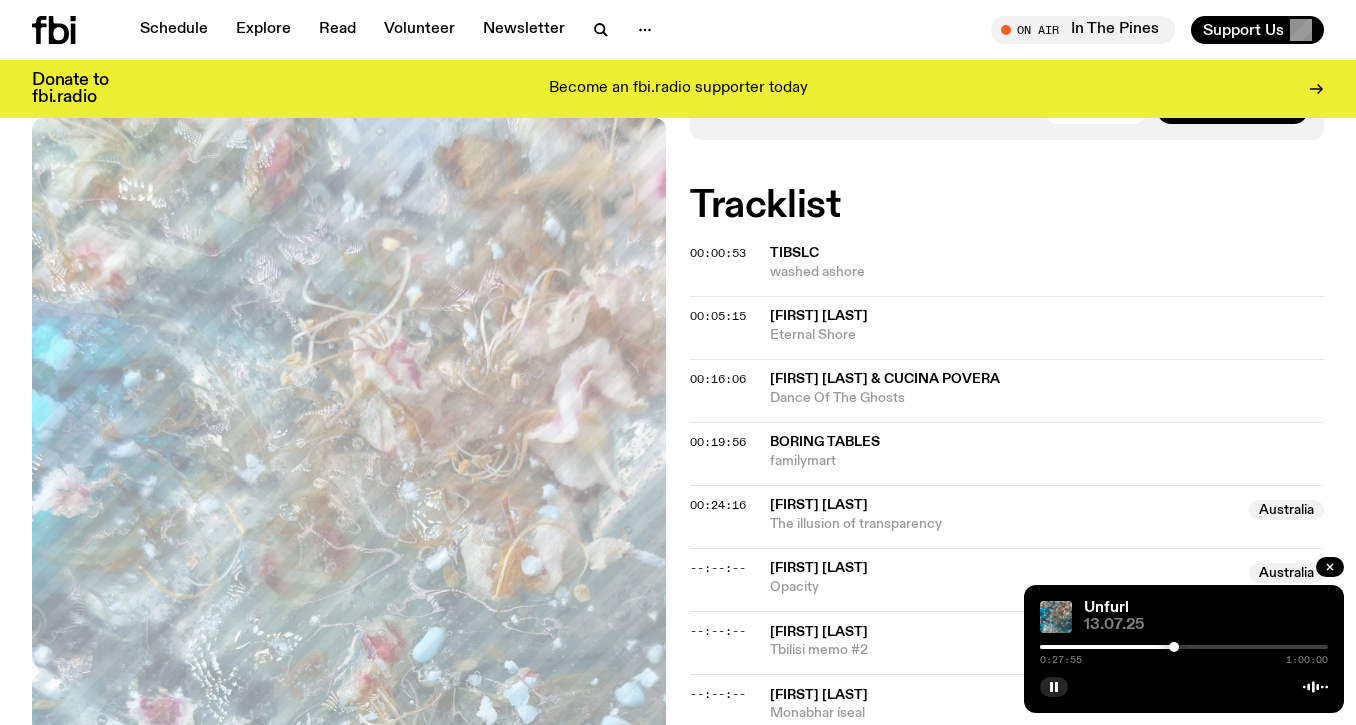 click at bounding box center [1184, 647] 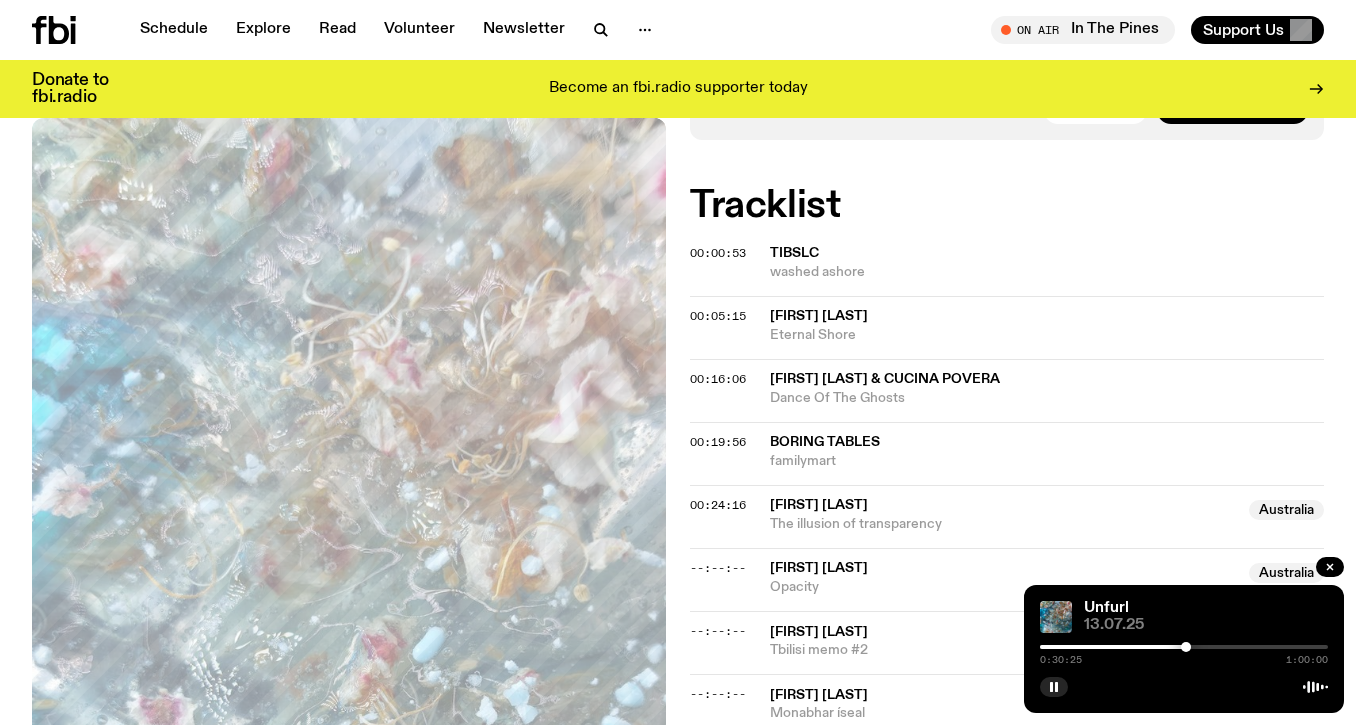 click at bounding box center (1184, 647) 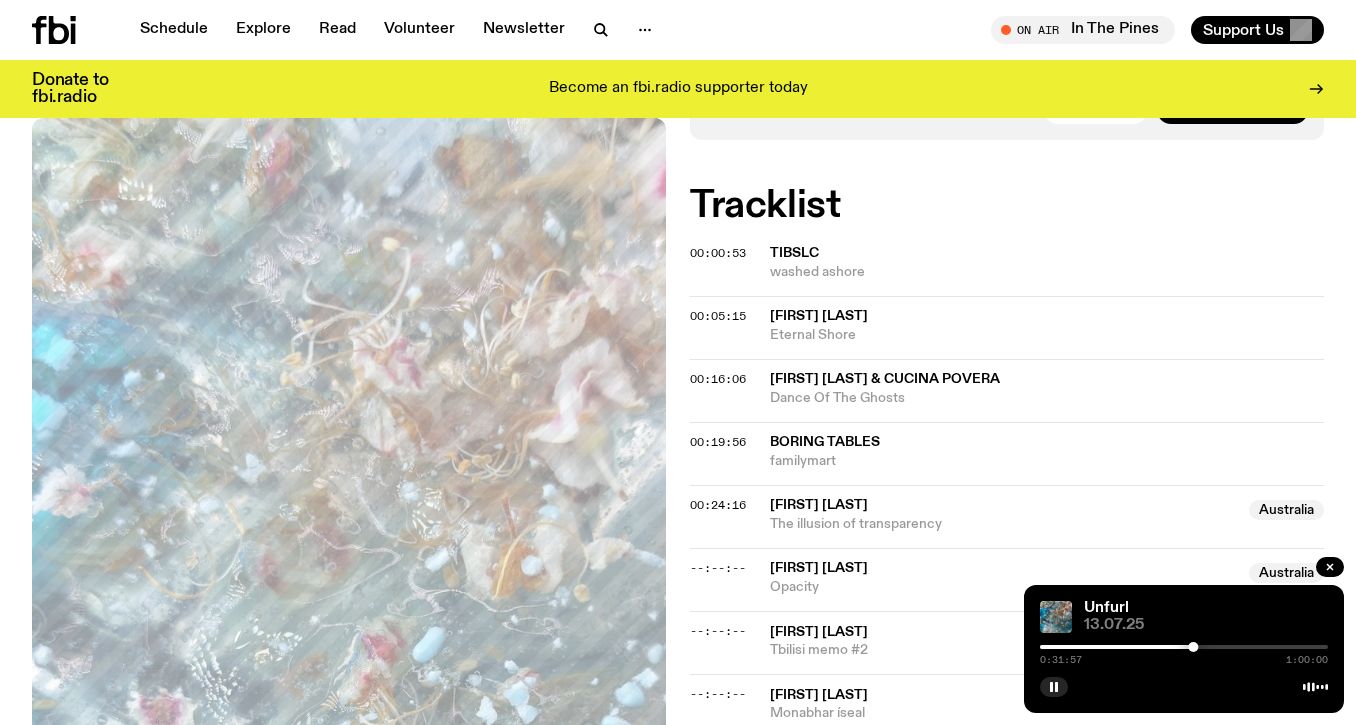 click at bounding box center [1184, 647] 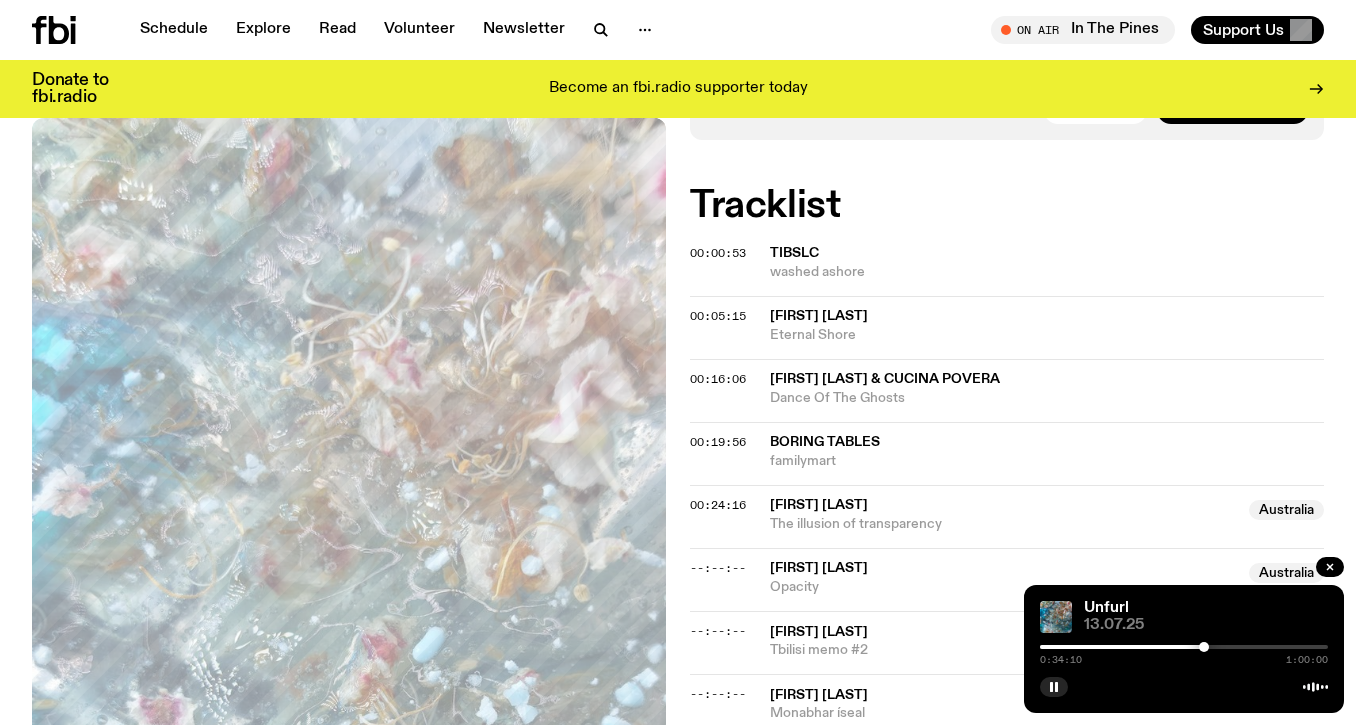 click at bounding box center (1184, 647) 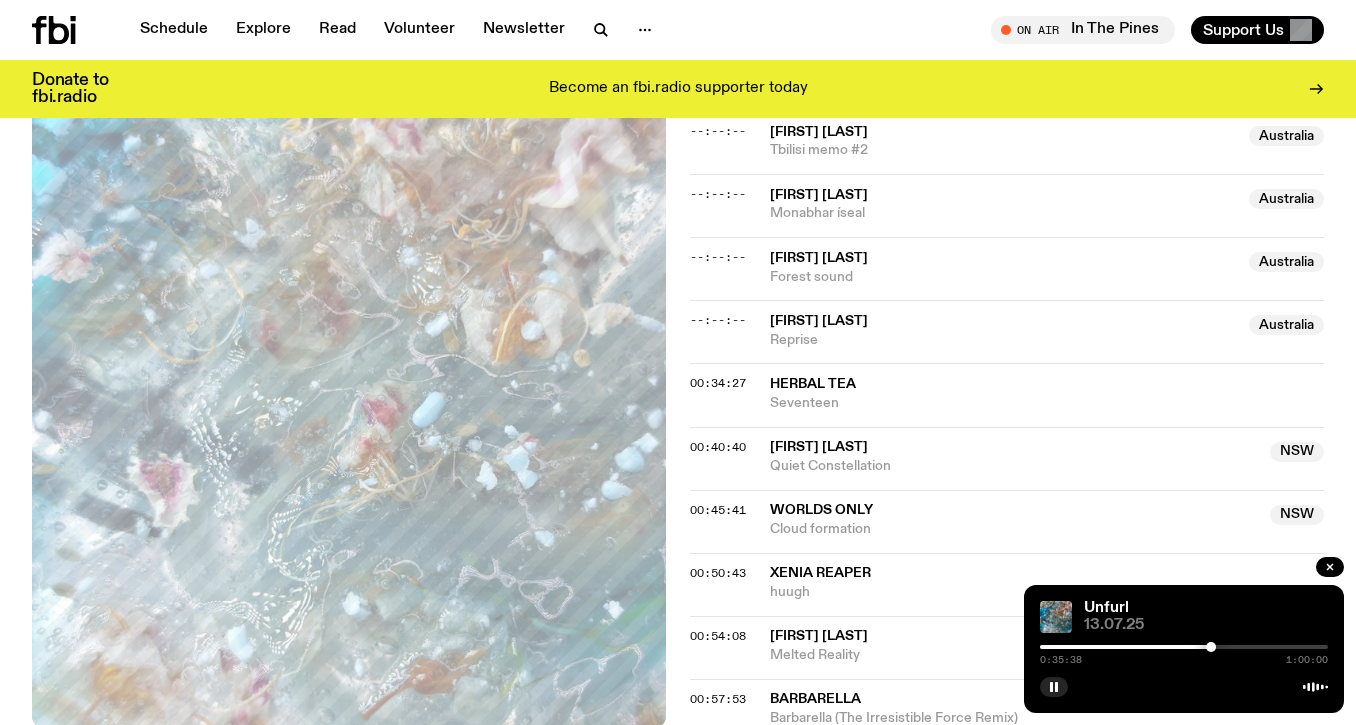 scroll, scrollTop: 1171, scrollLeft: 0, axis: vertical 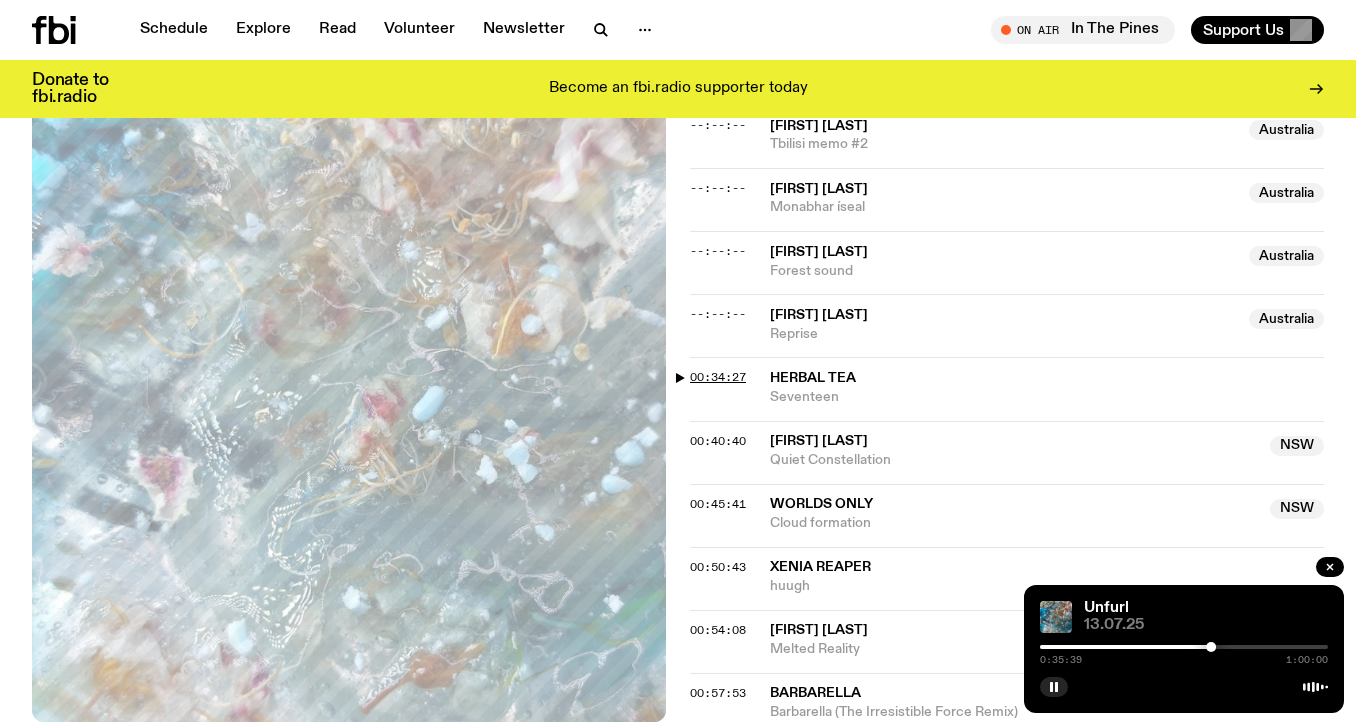 click on "00:34:27" at bounding box center (718, 377) 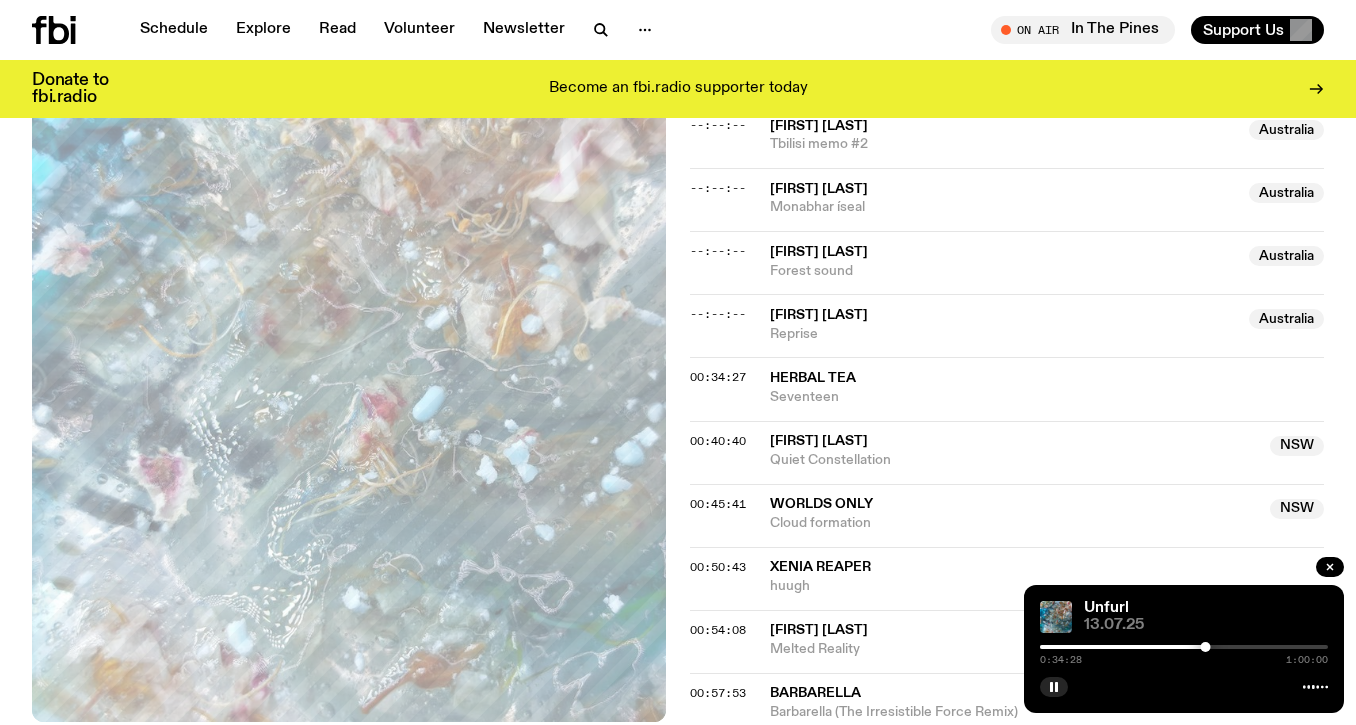 click at bounding box center (1184, 647) 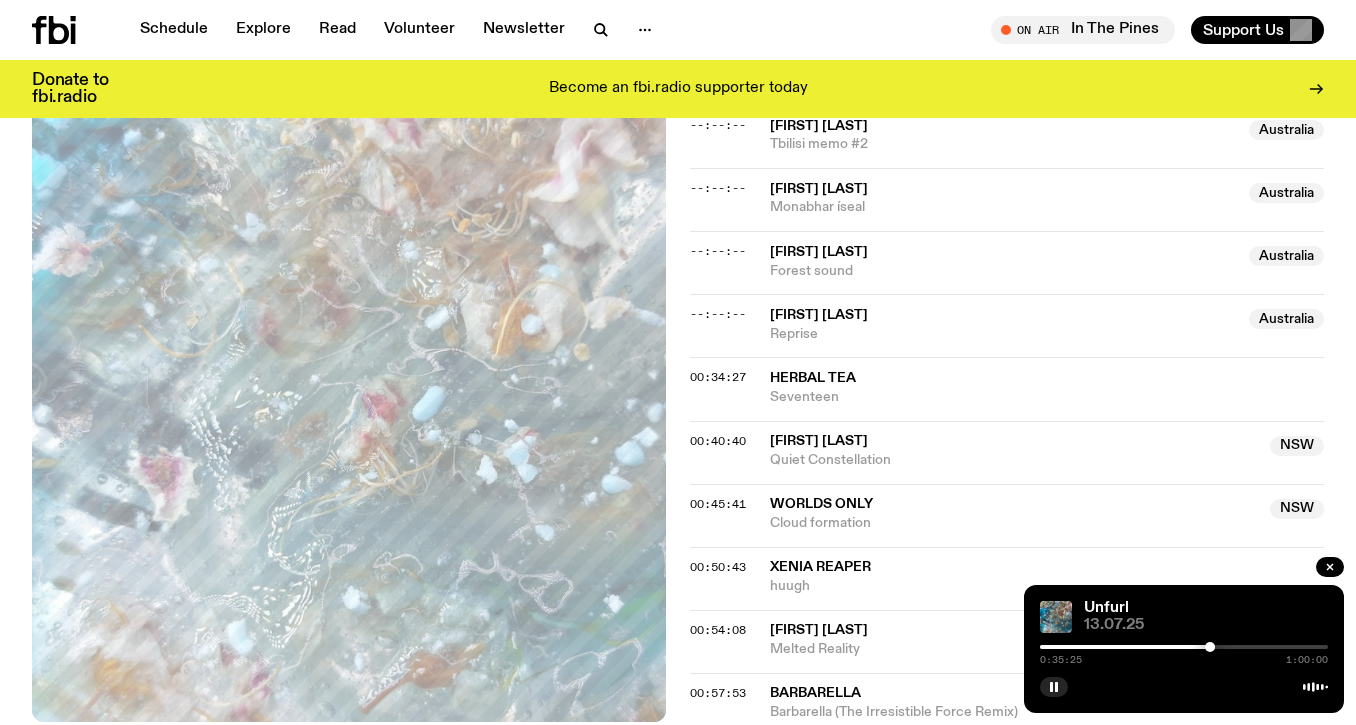 click at bounding box center [1210, 647] 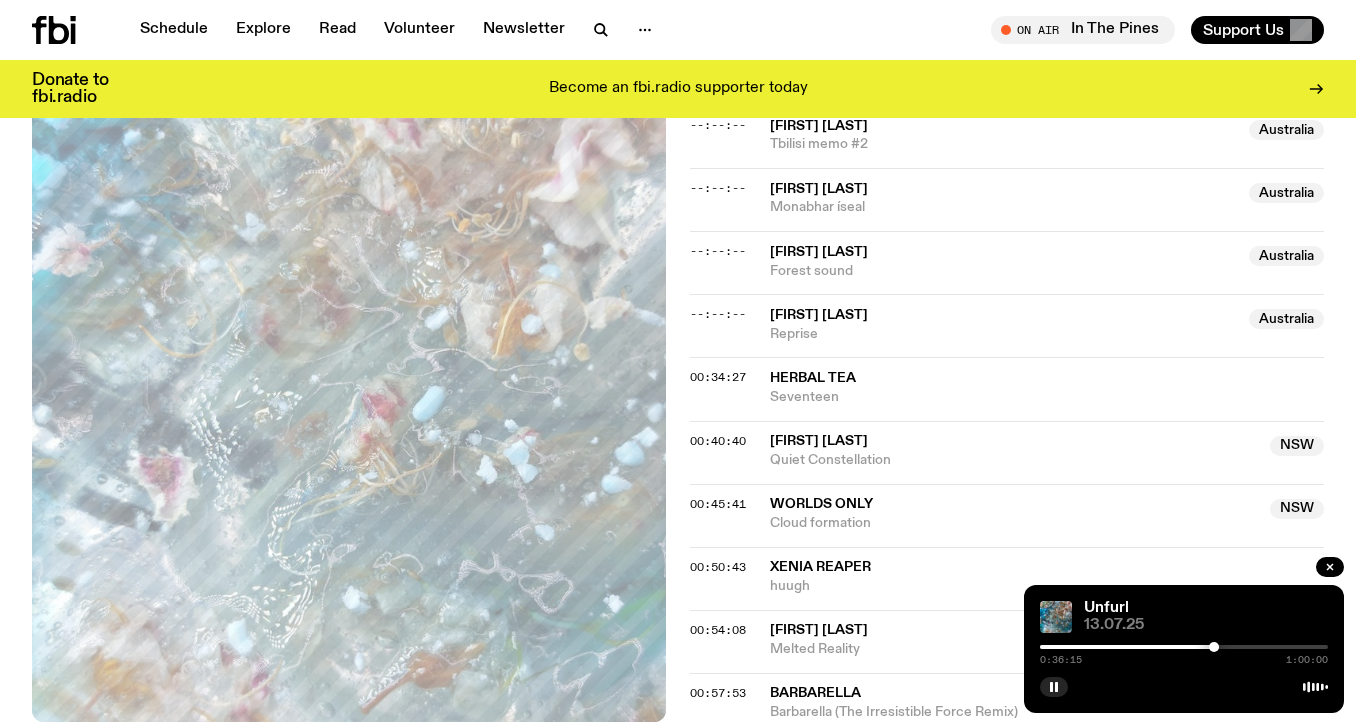 click at bounding box center [1184, 647] 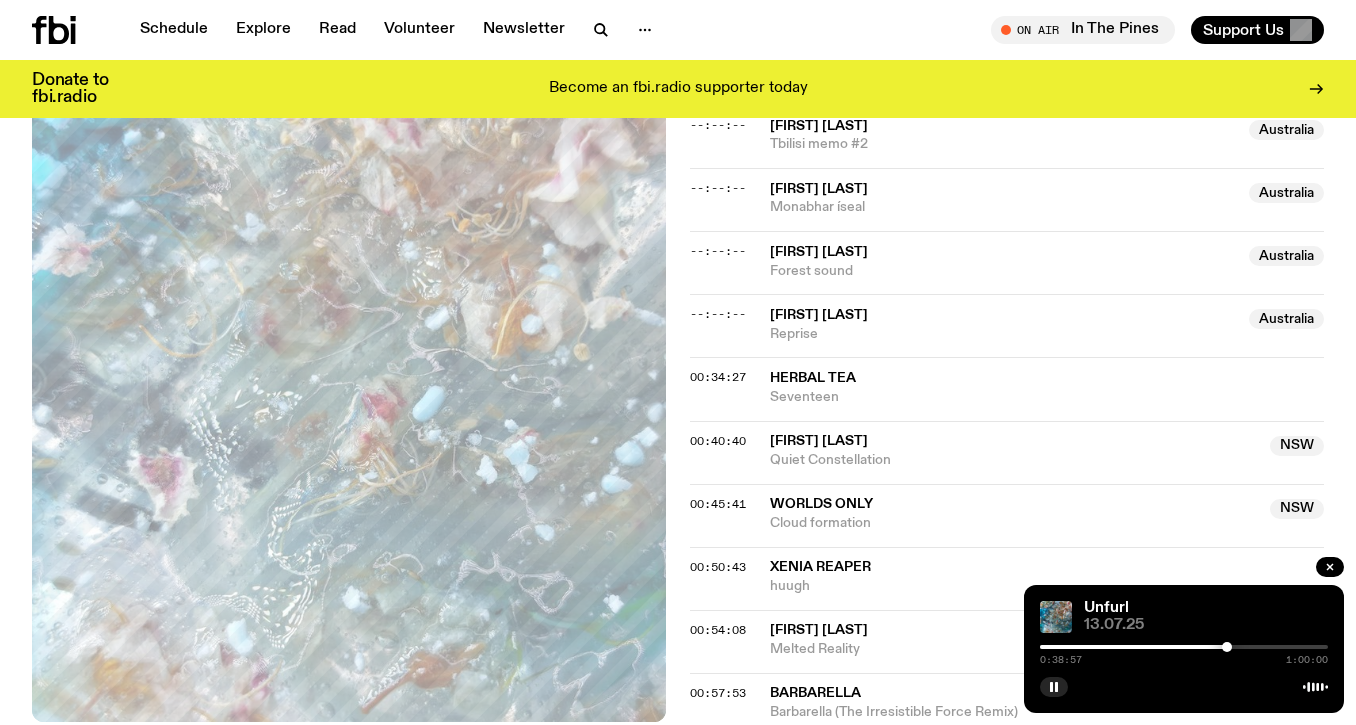 click at bounding box center (1227, 647) 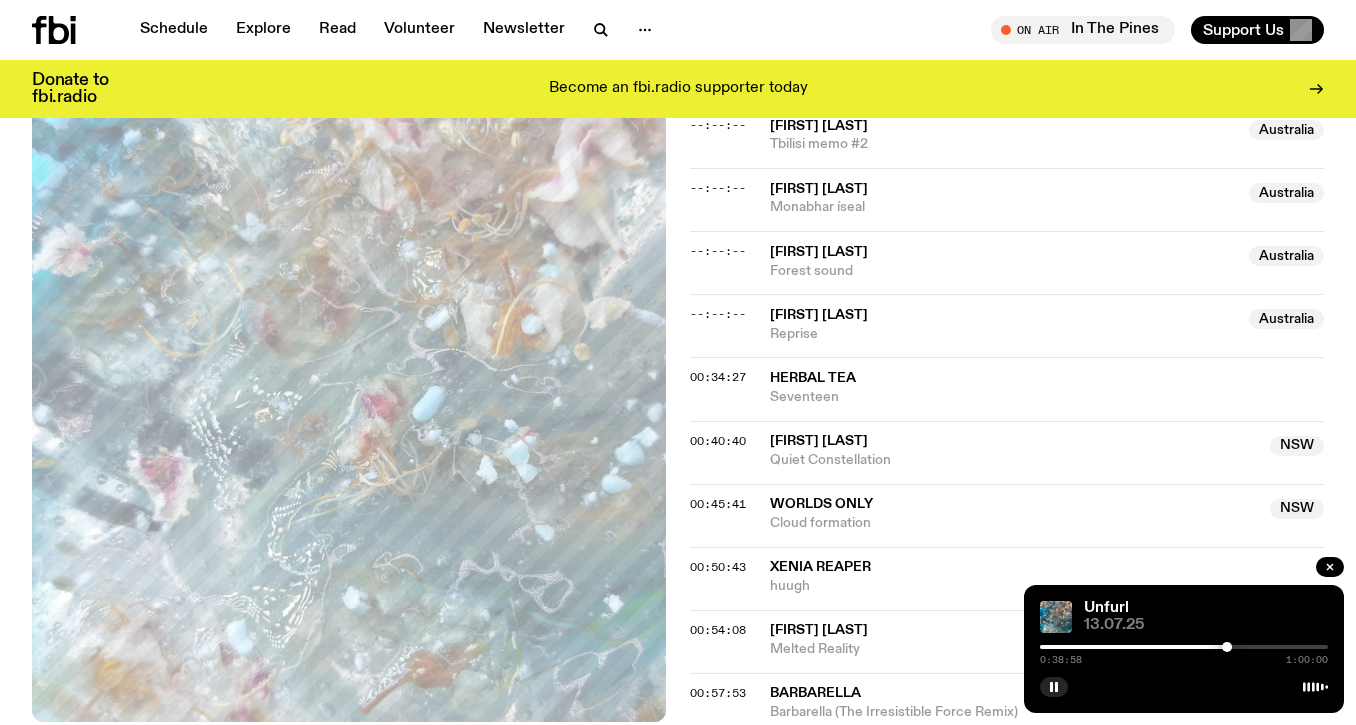 click at bounding box center (1184, 647) 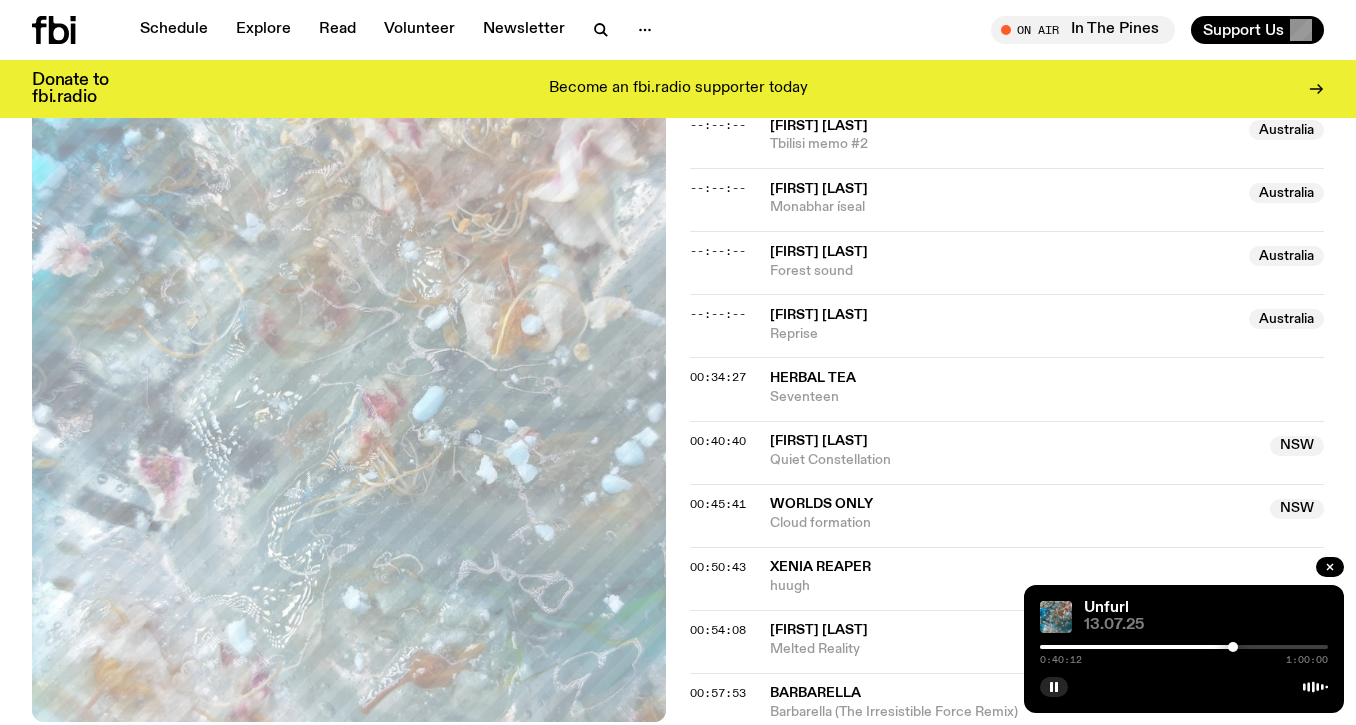 click at bounding box center [1184, 647] 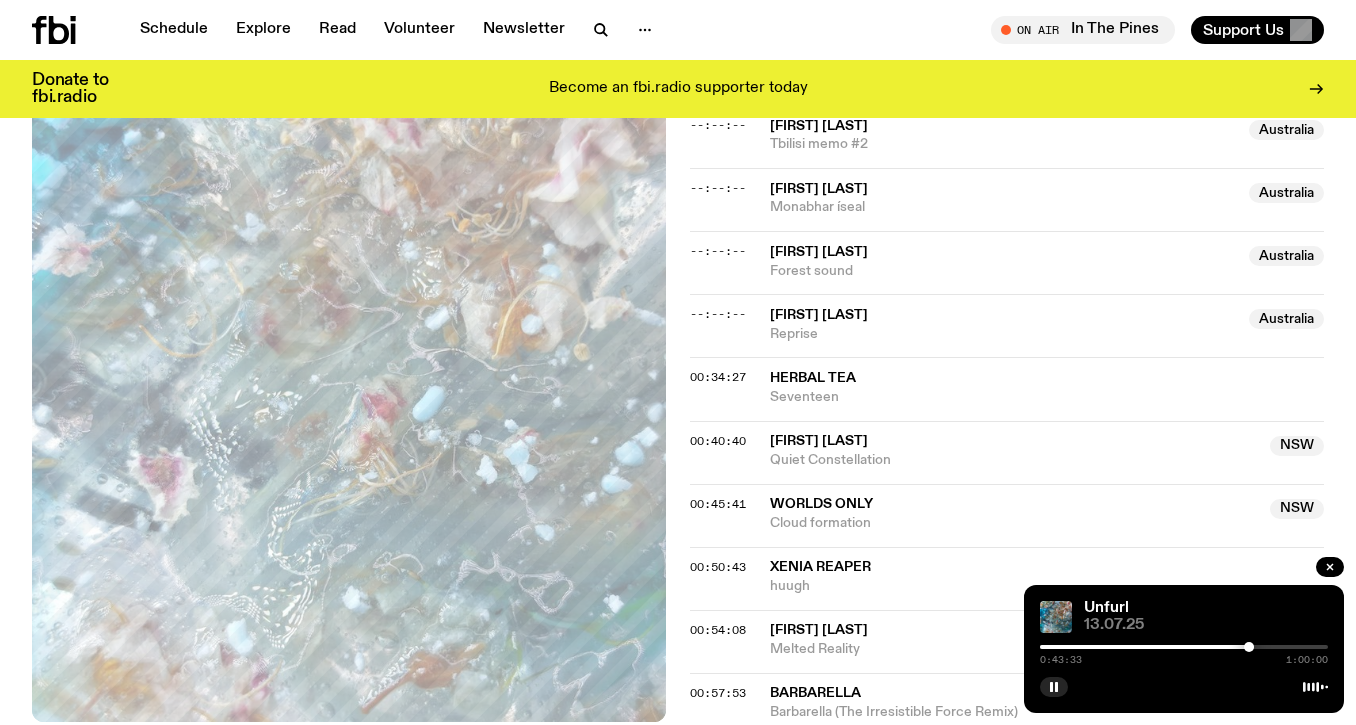 click on "0:43:33 1:00:00" at bounding box center [1184, 653] 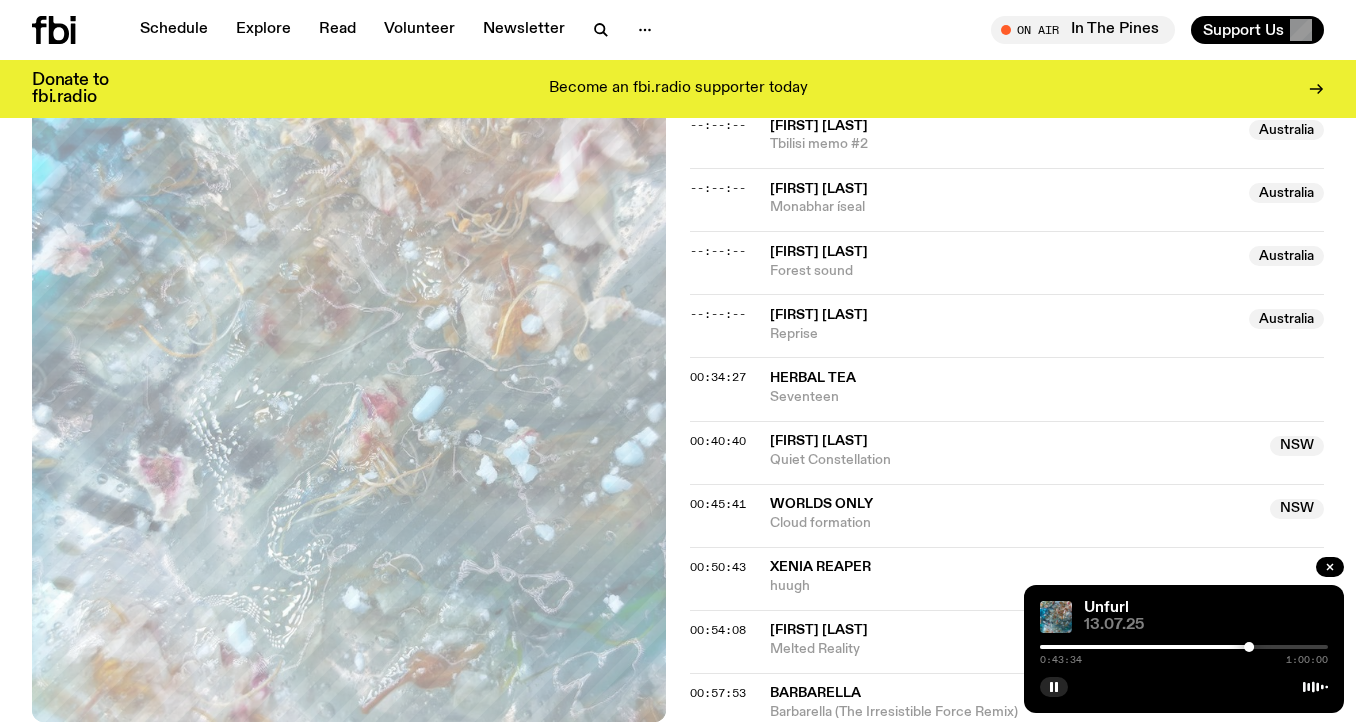 click at bounding box center [1184, 647] 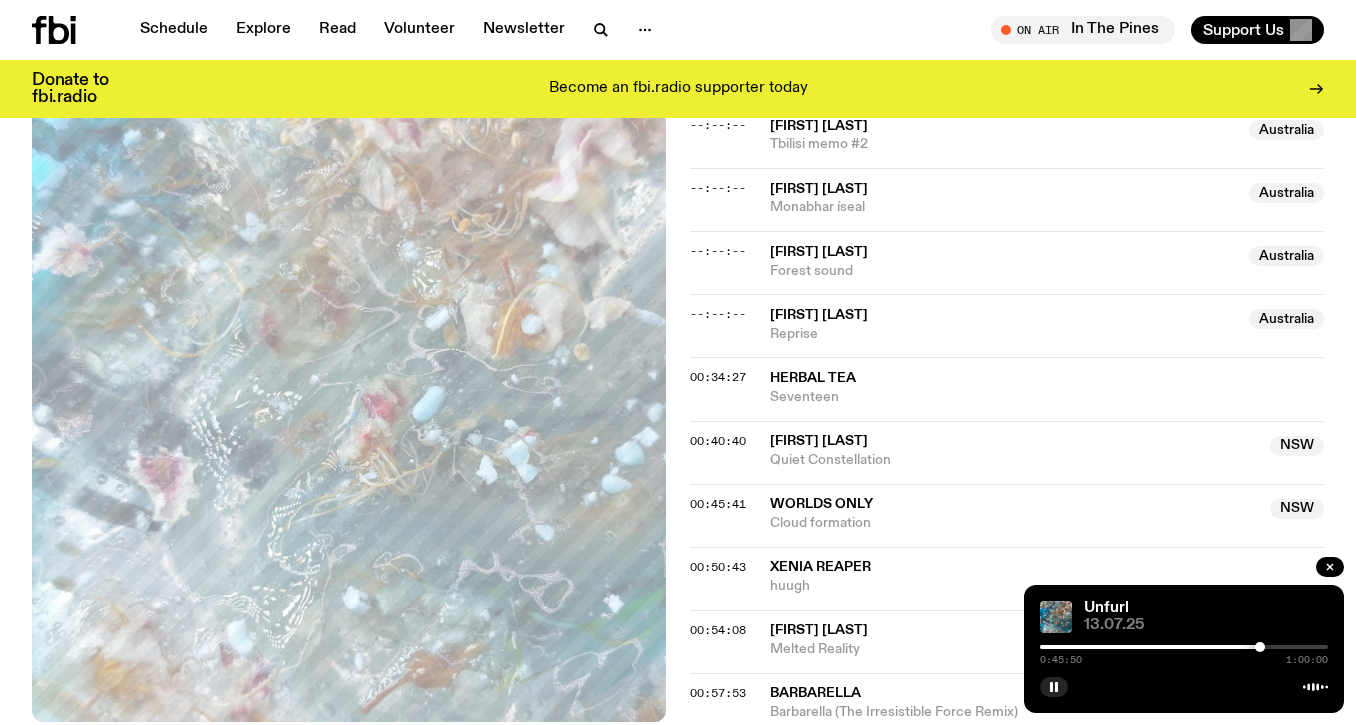 click at bounding box center [1184, 647] 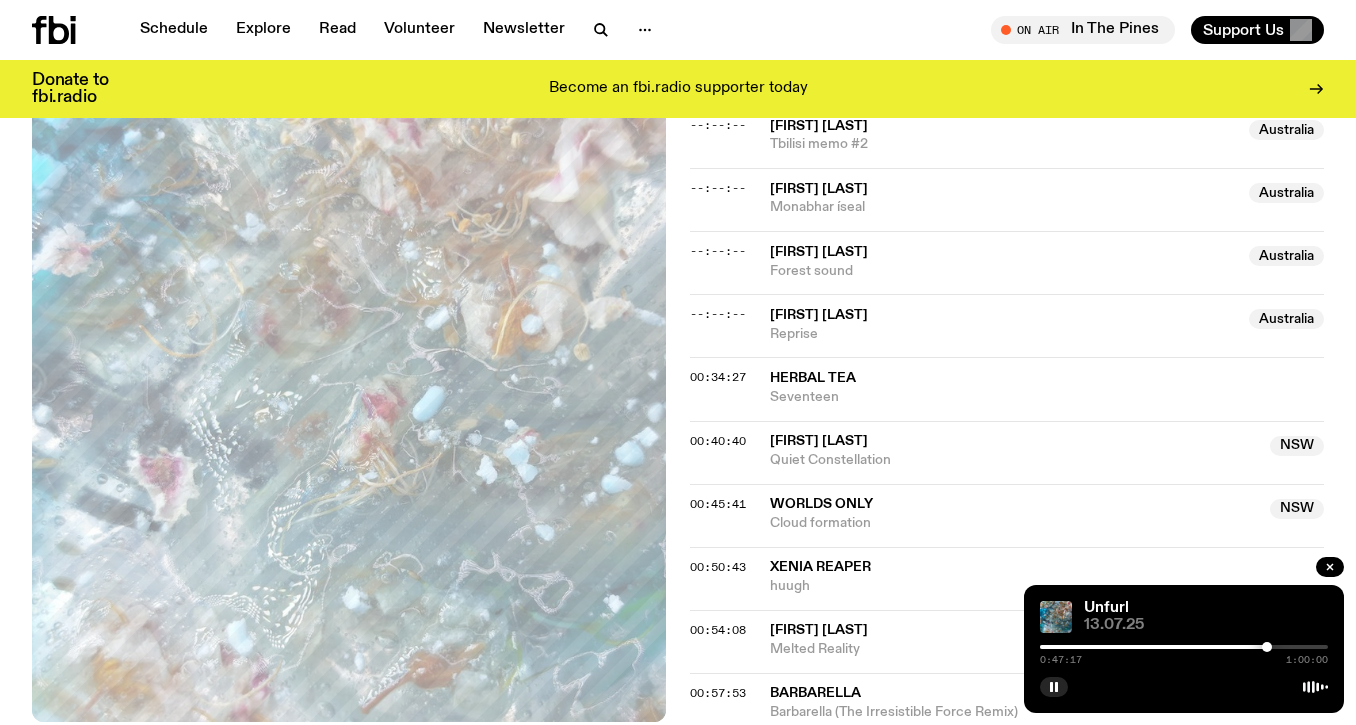 click at bounding box center [1184, 647] 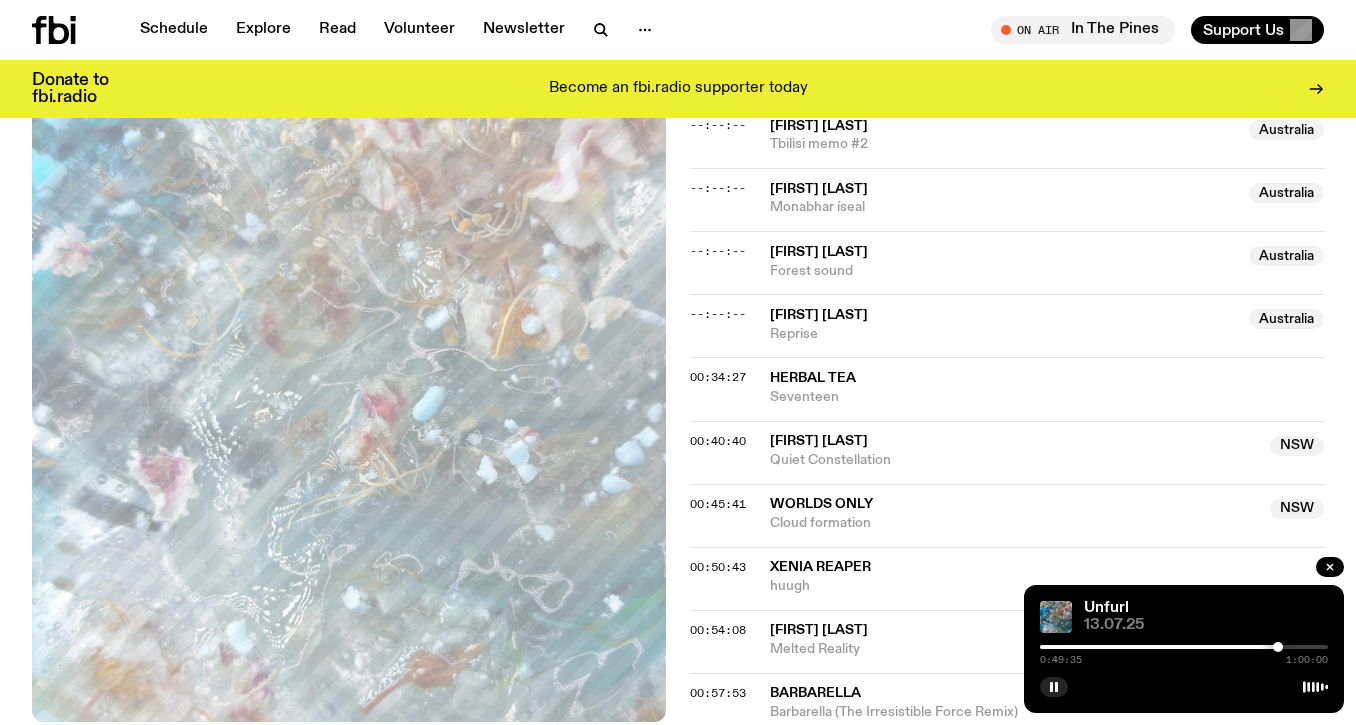 click at bounding box center (1184, 647) 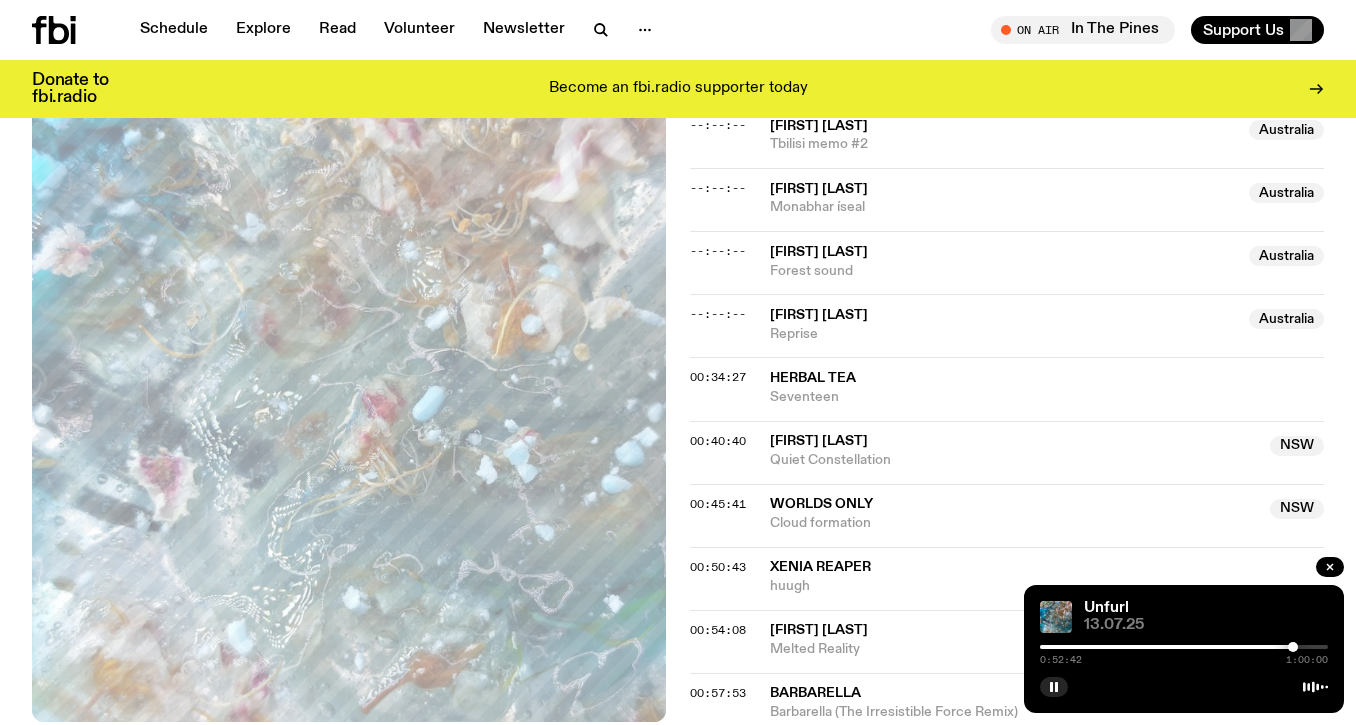 click at bounding box center [1184, 647] 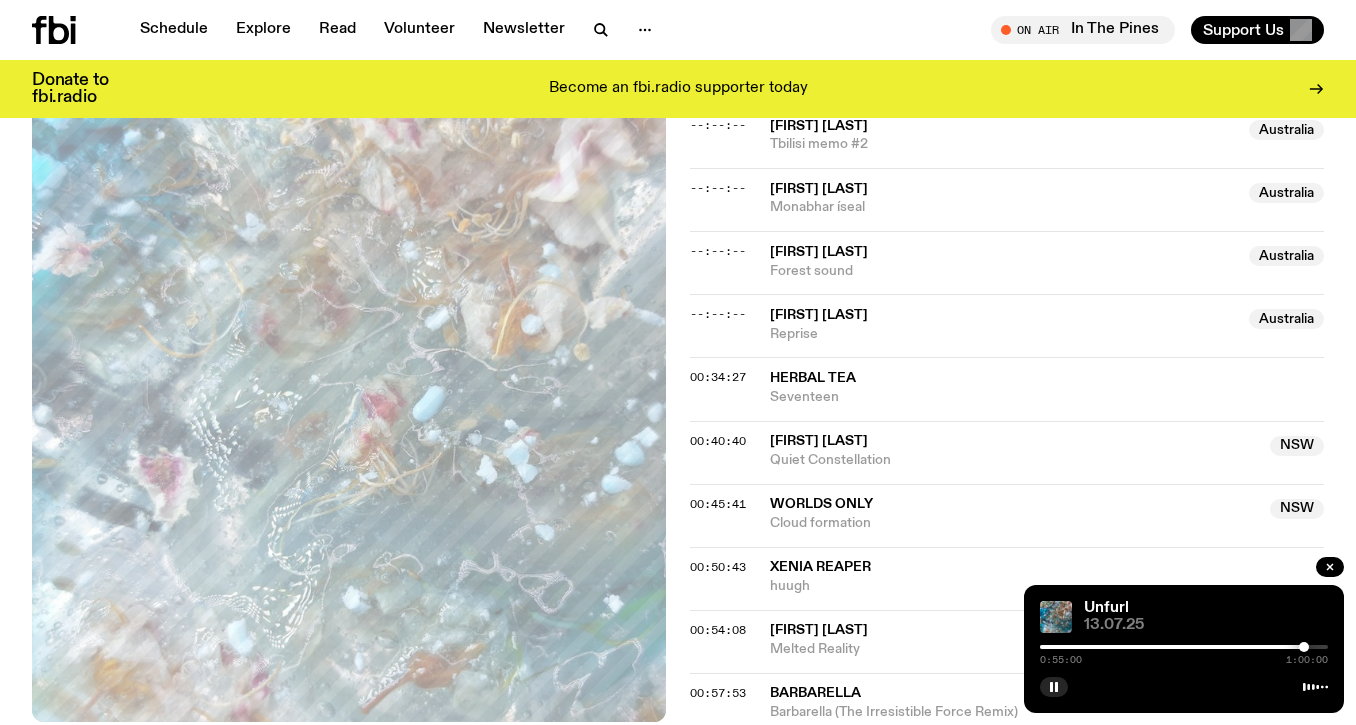click at bounding box center (1184, 647) 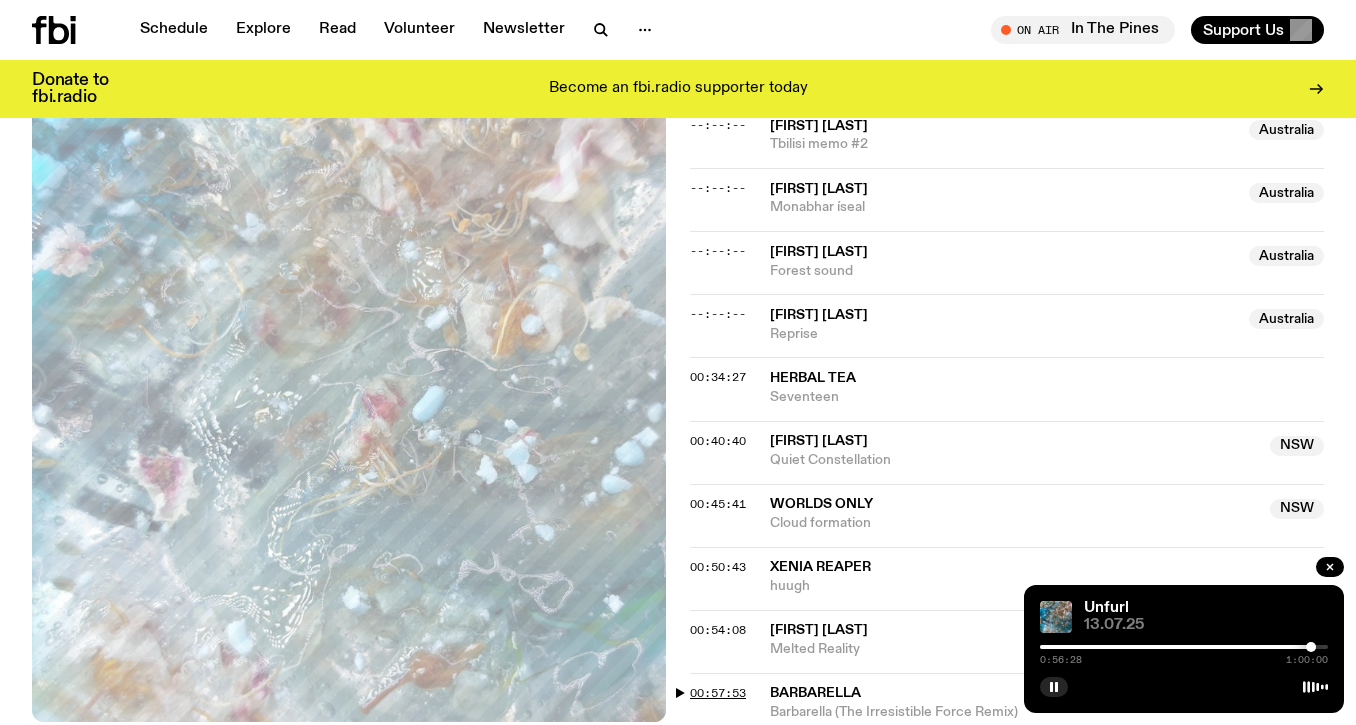 click on "00:57:53" at bounding box center [718, 693] 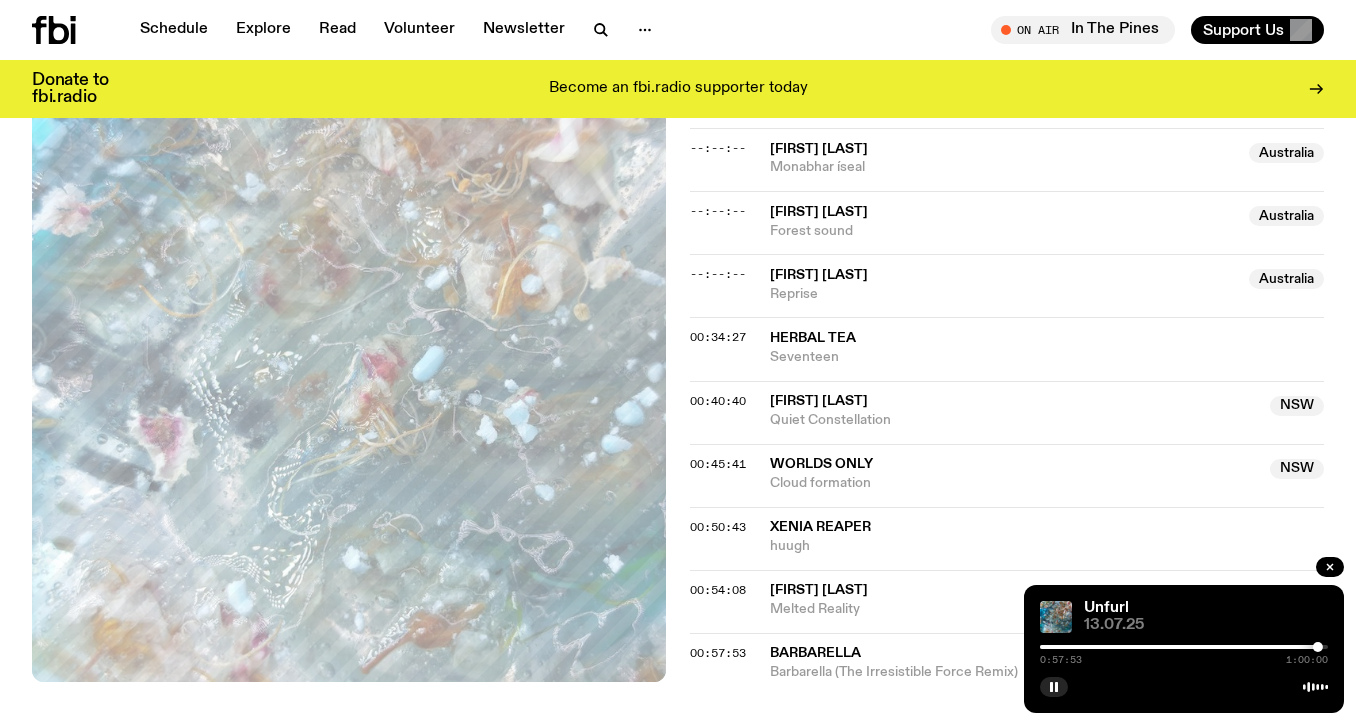 scroll, scrollTop: 1298, scrollLeft: 0, axis: vertical 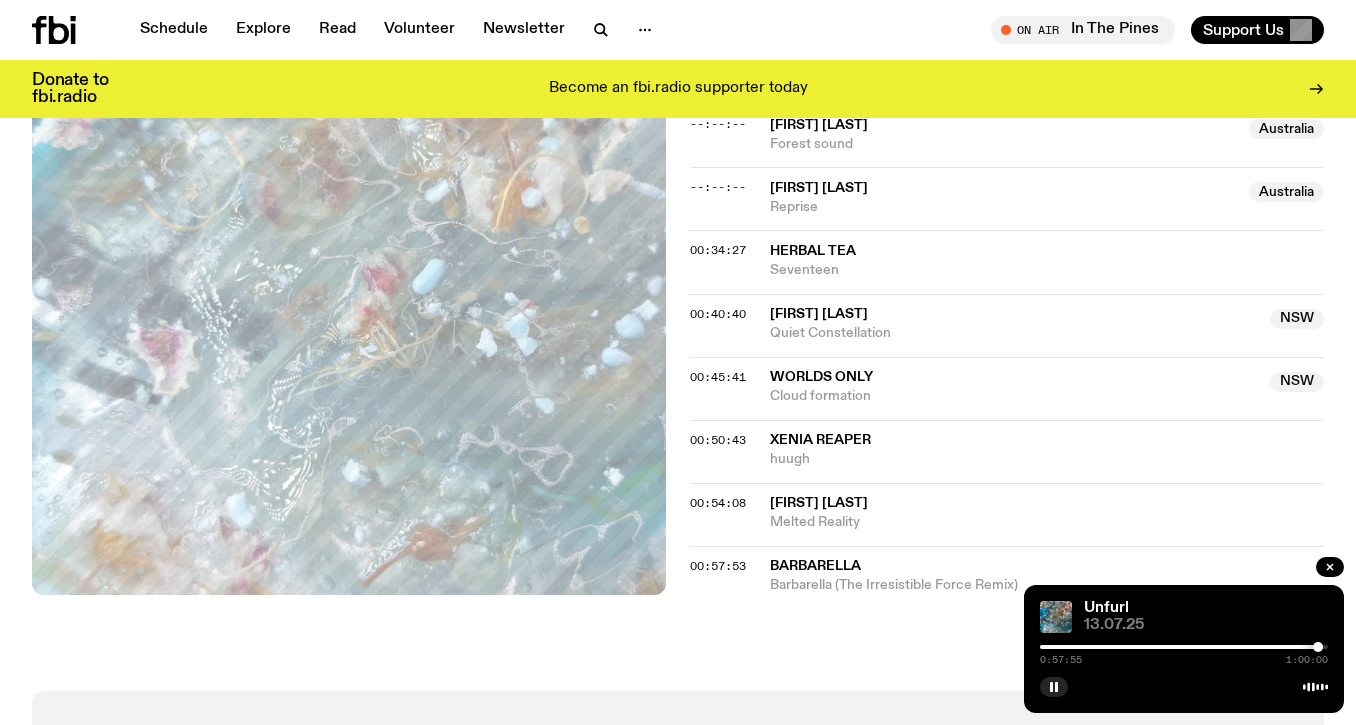 click at bounding box center (1318, 647) 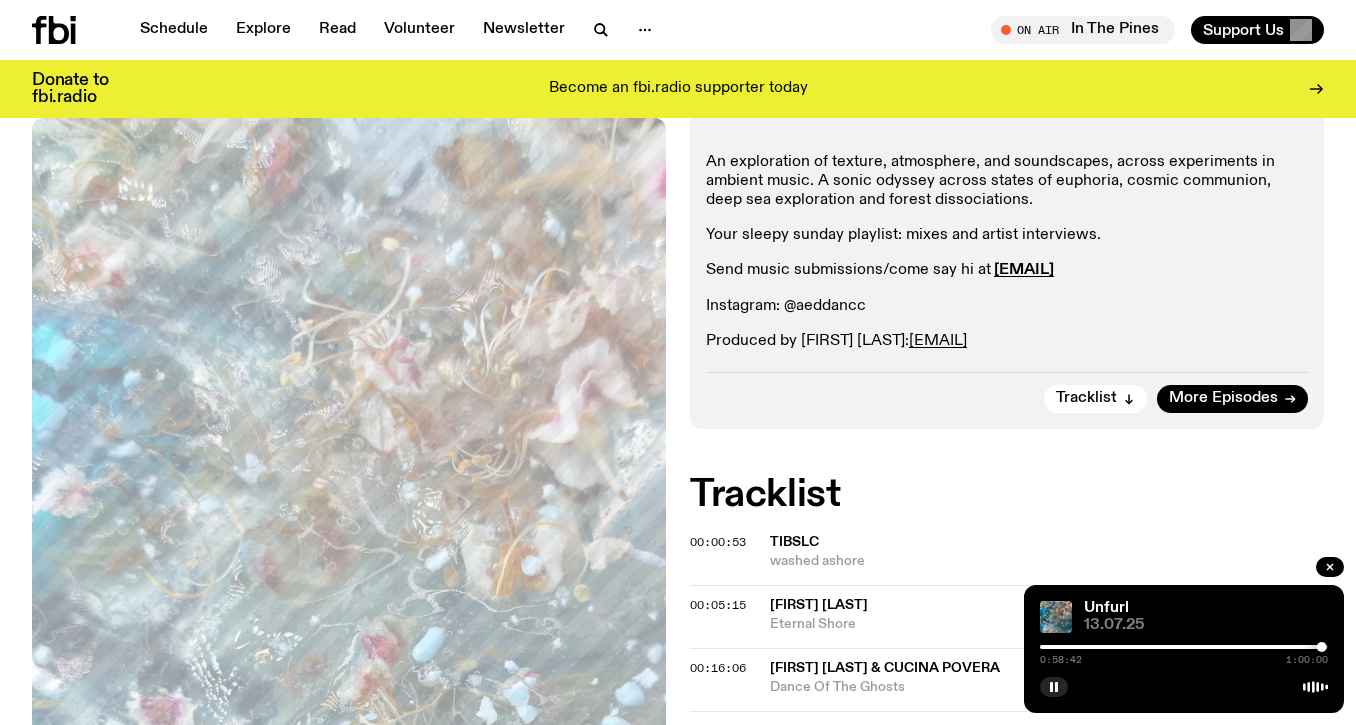 scroll, scrollTop: 363, scrollLeft: 0, axis: vertical 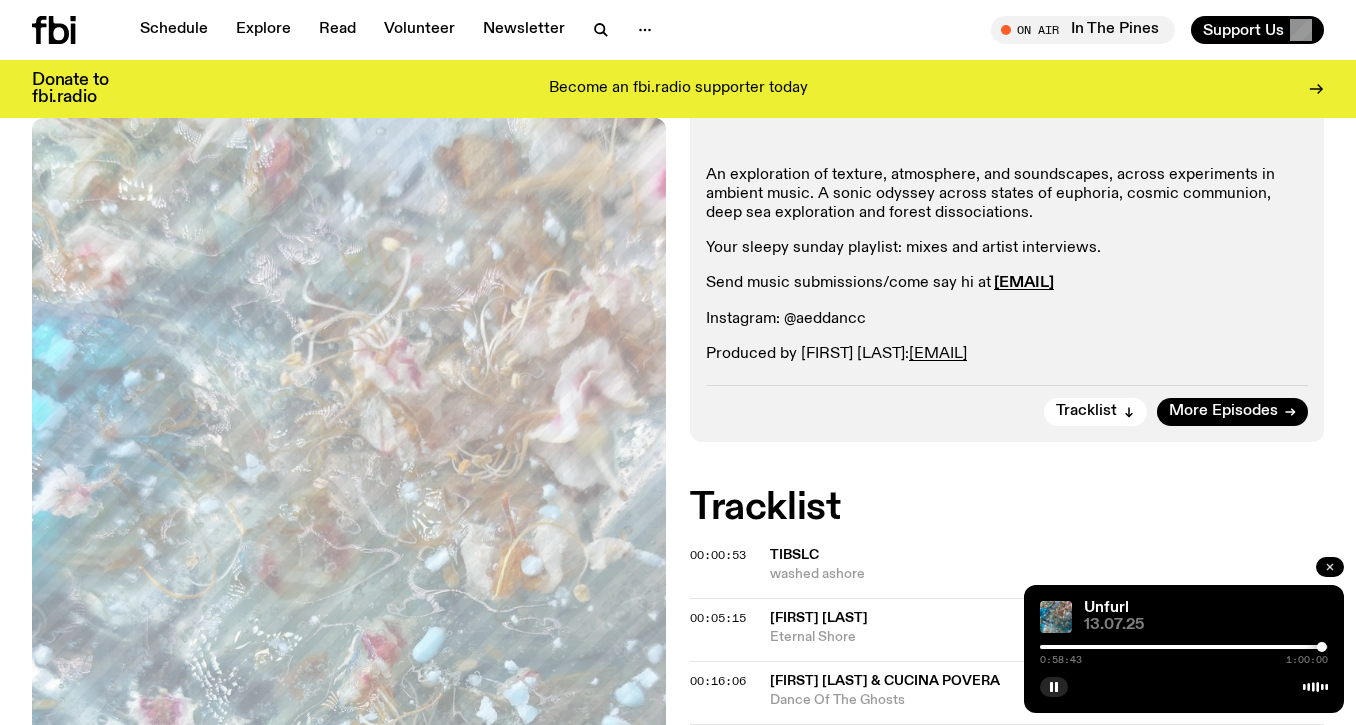 click at bounding box center [1330, 567] 